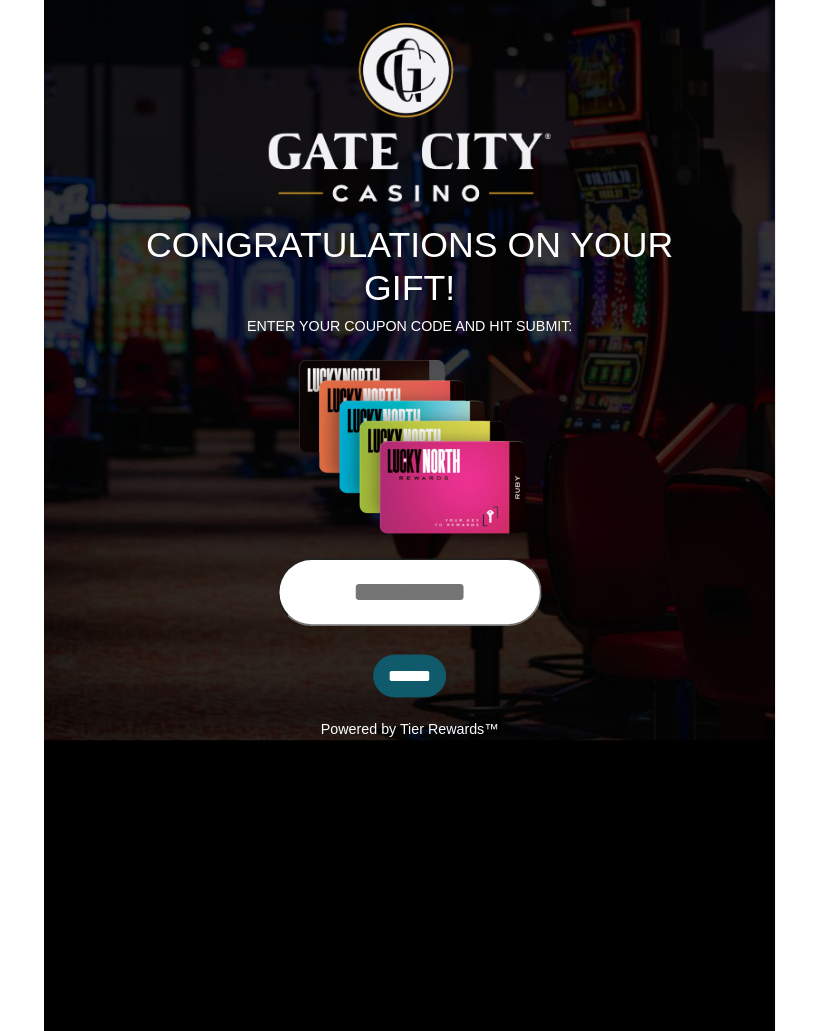 scroll, scrollTop: 0, scrollLeft: 0, axis: both 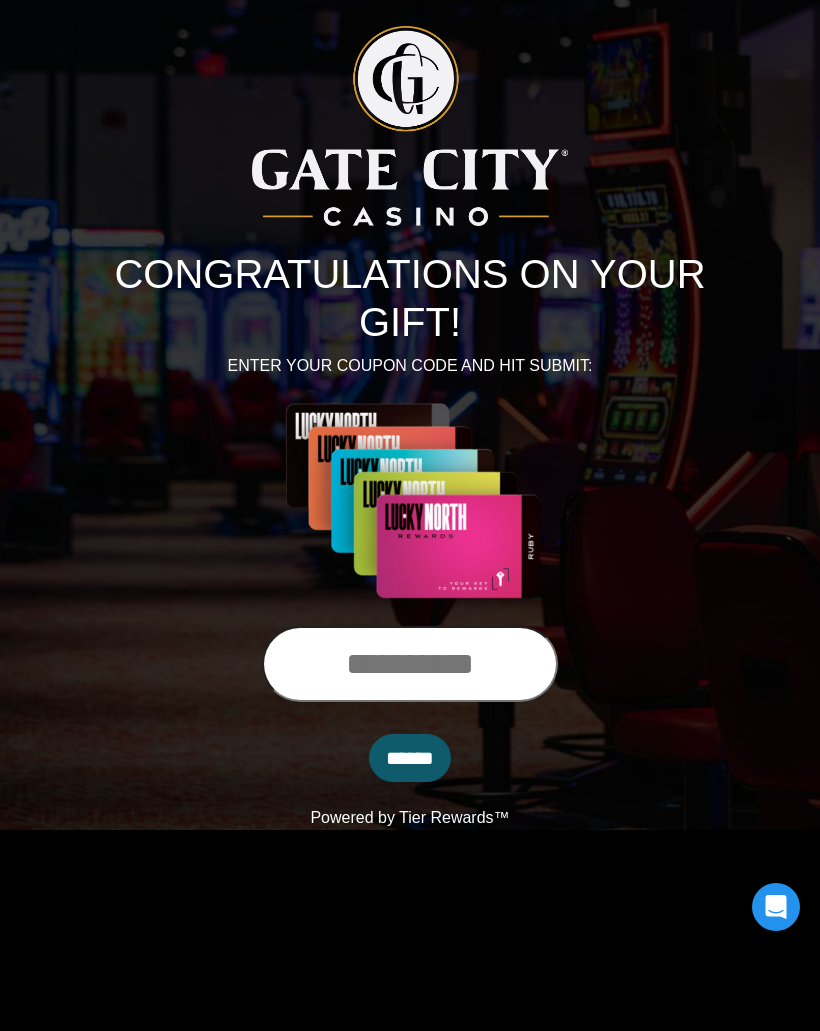 click at bounding box center [410, 664] 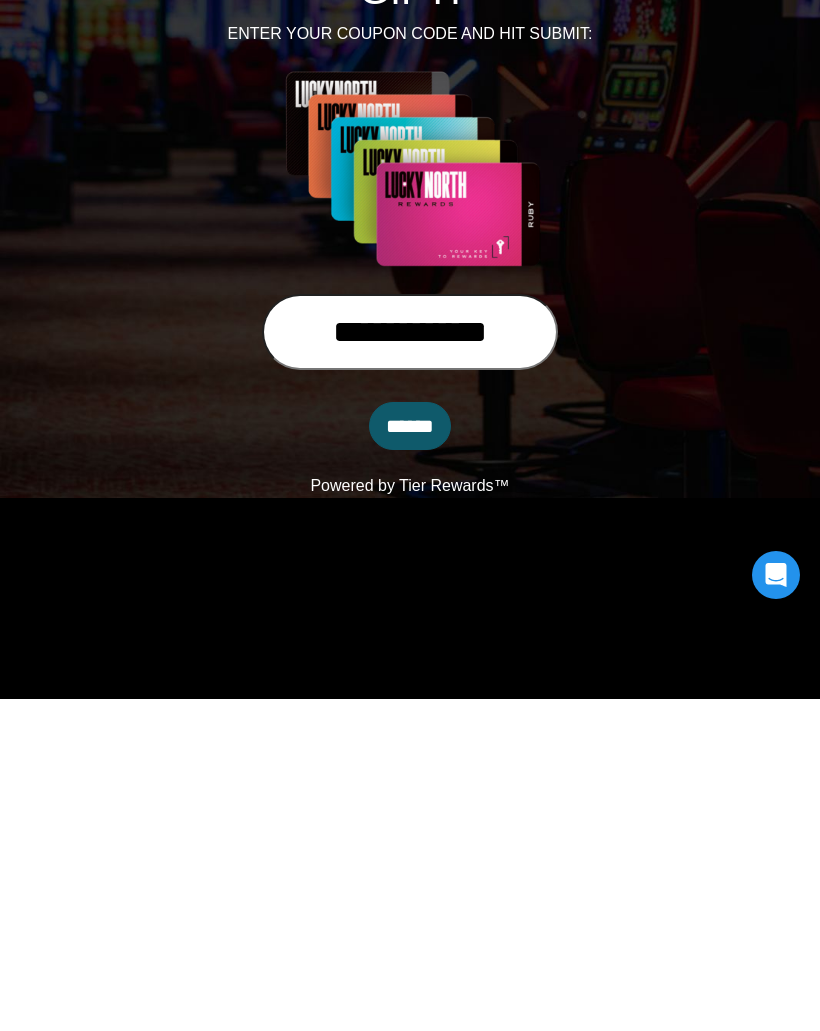 type on "**********" 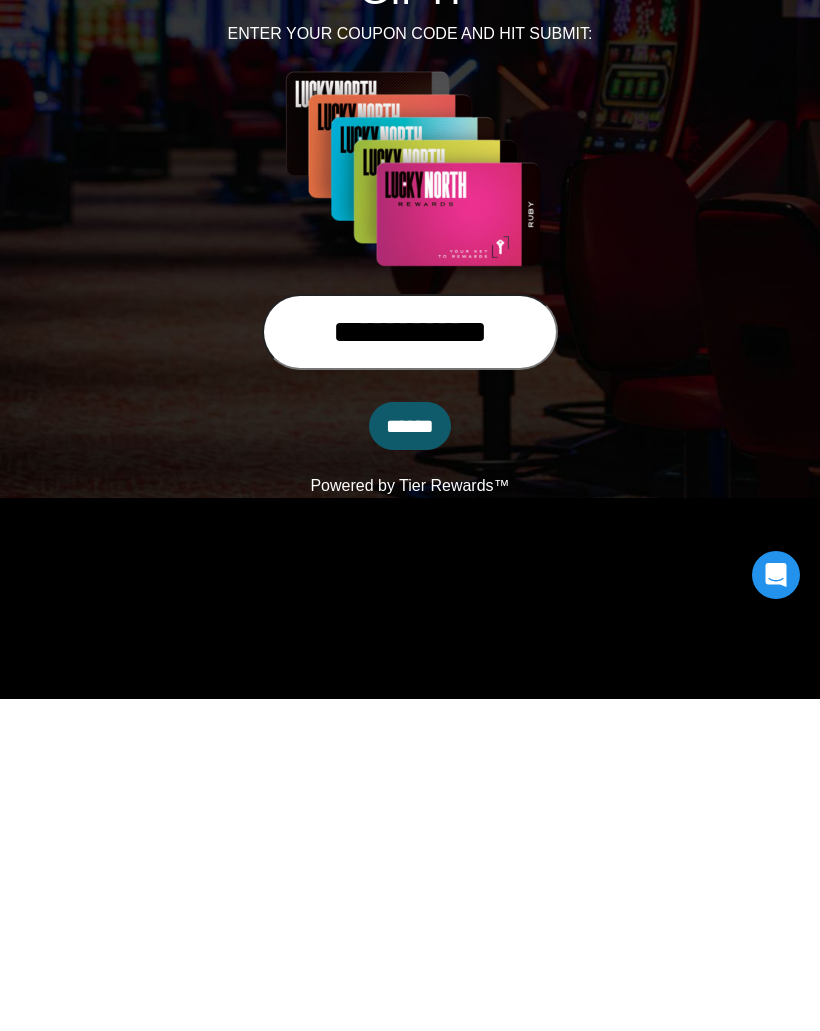 click on "******" at bounding box center [410, 758] 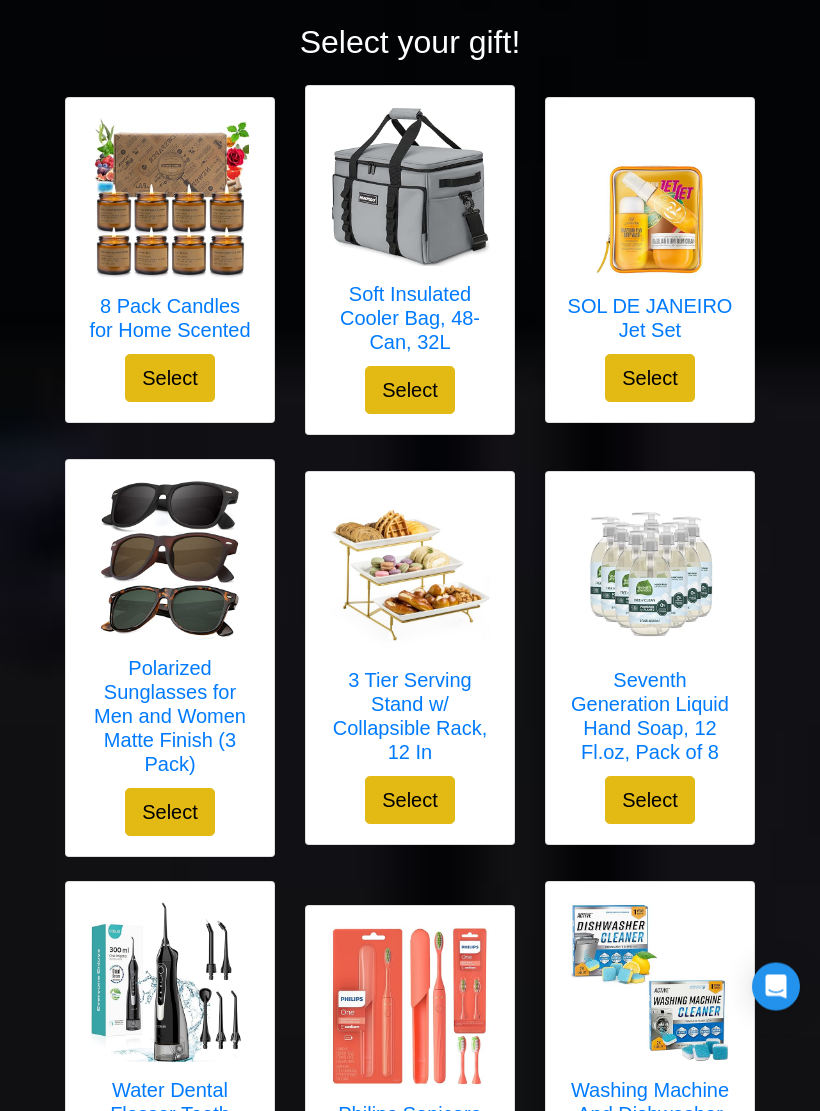 scroll, scrollTop: 251, scrollLeft: 0, axis: vertical 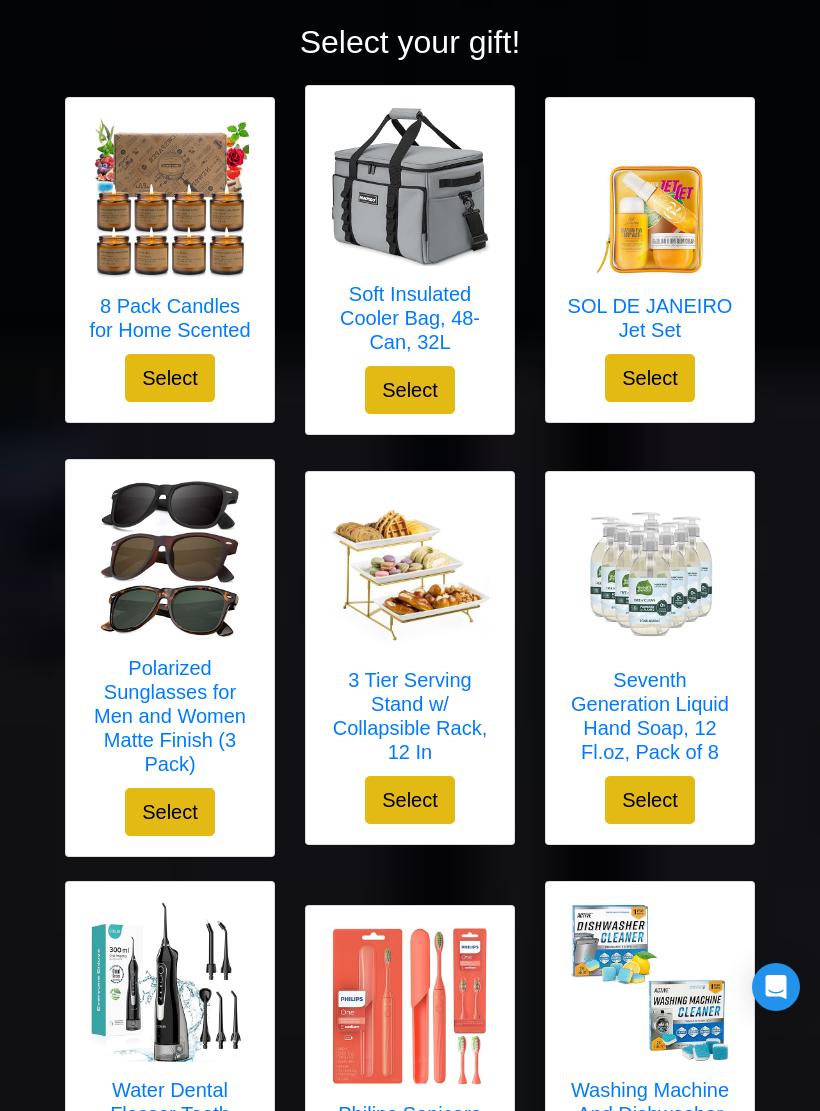 click at bounding box center (410, 186) 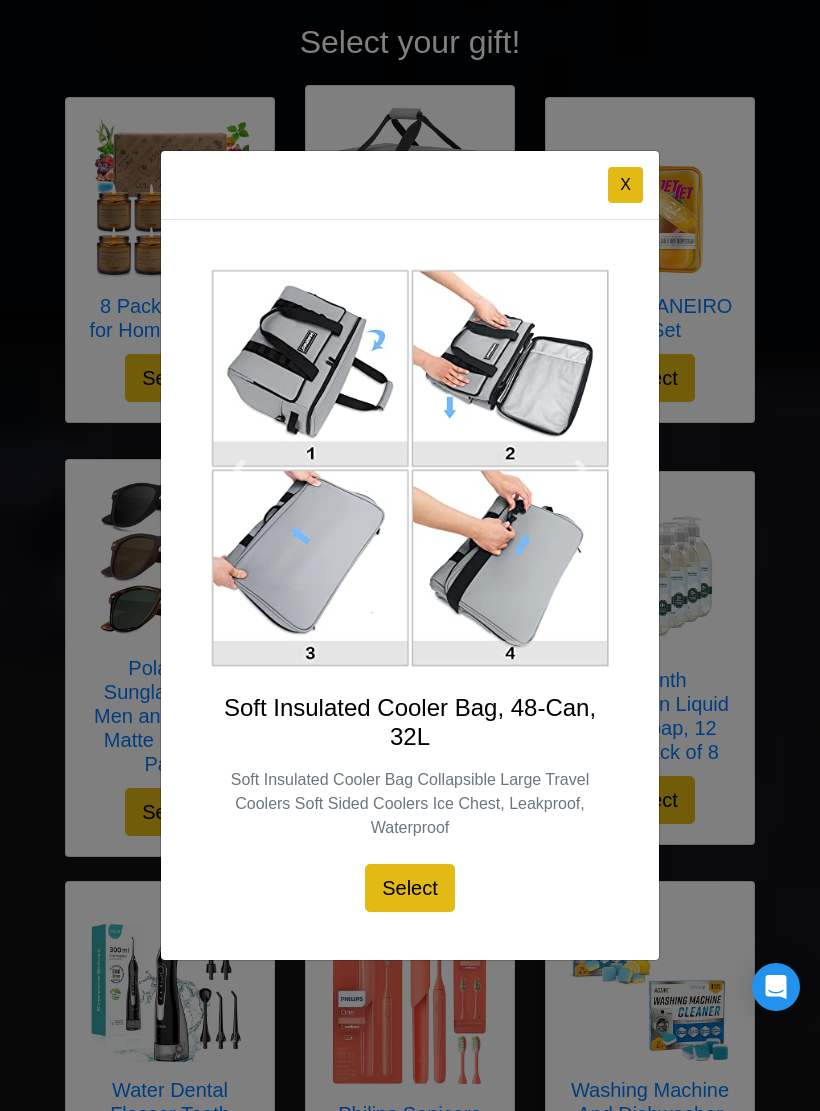 click on "X" at bounding box center (625, 185) 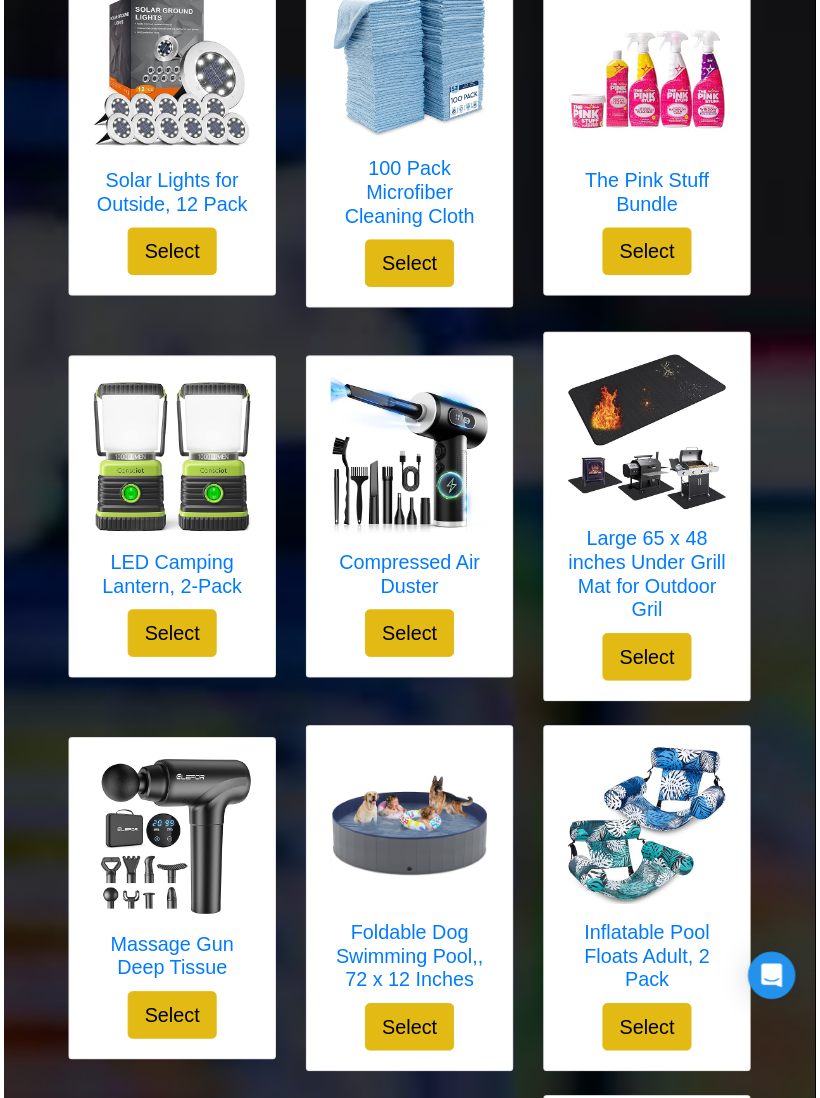 scroll, scrollTop: 1647, scrollLeft: 0, axis: vertical 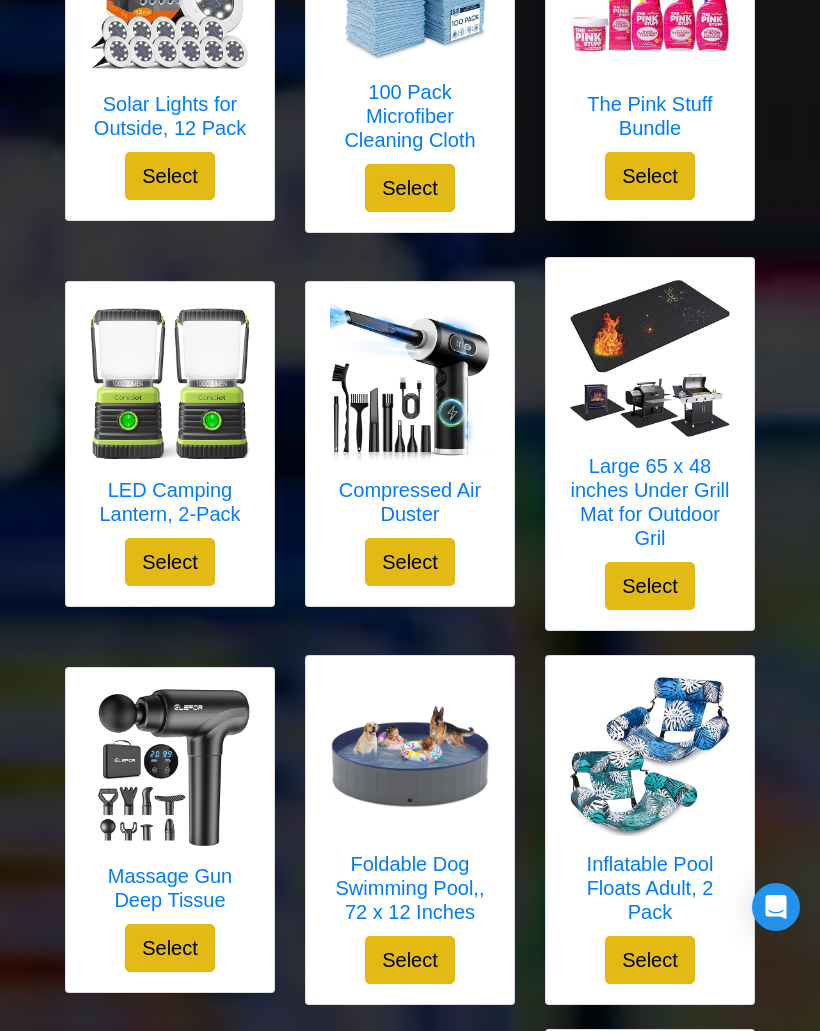 click on "Select" at bounding box center [410, 562] 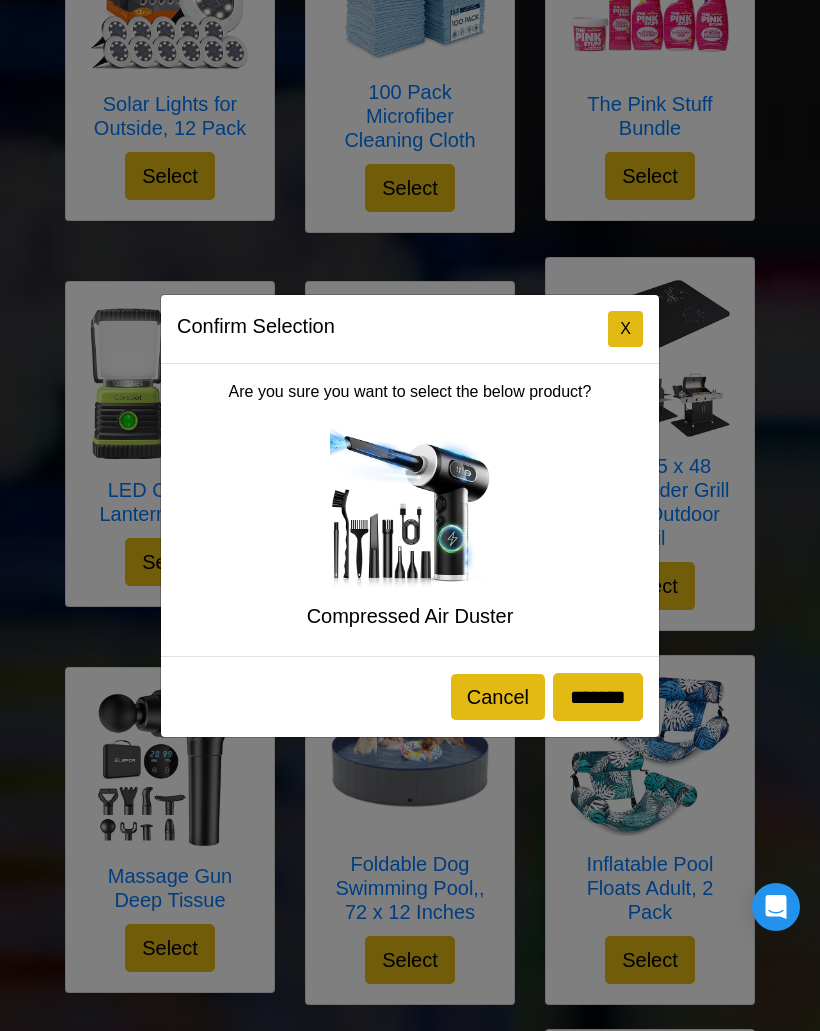 click at bounding box center [410, 508] 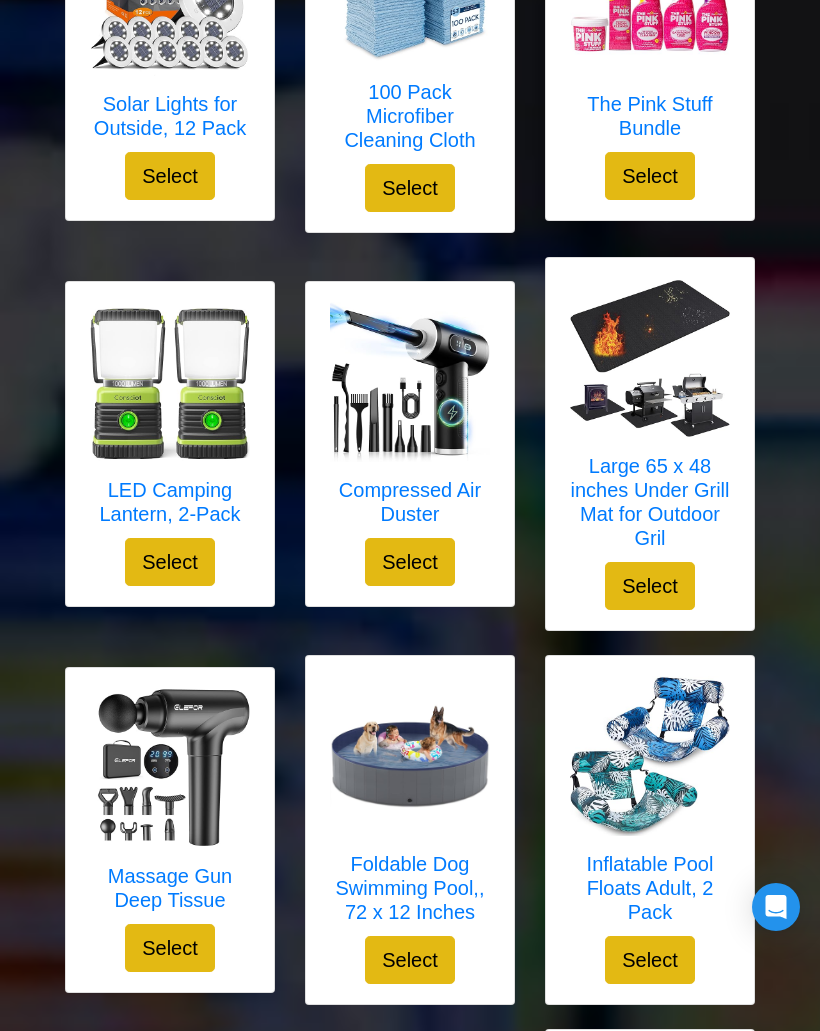 click at bounding box center [410, 382] 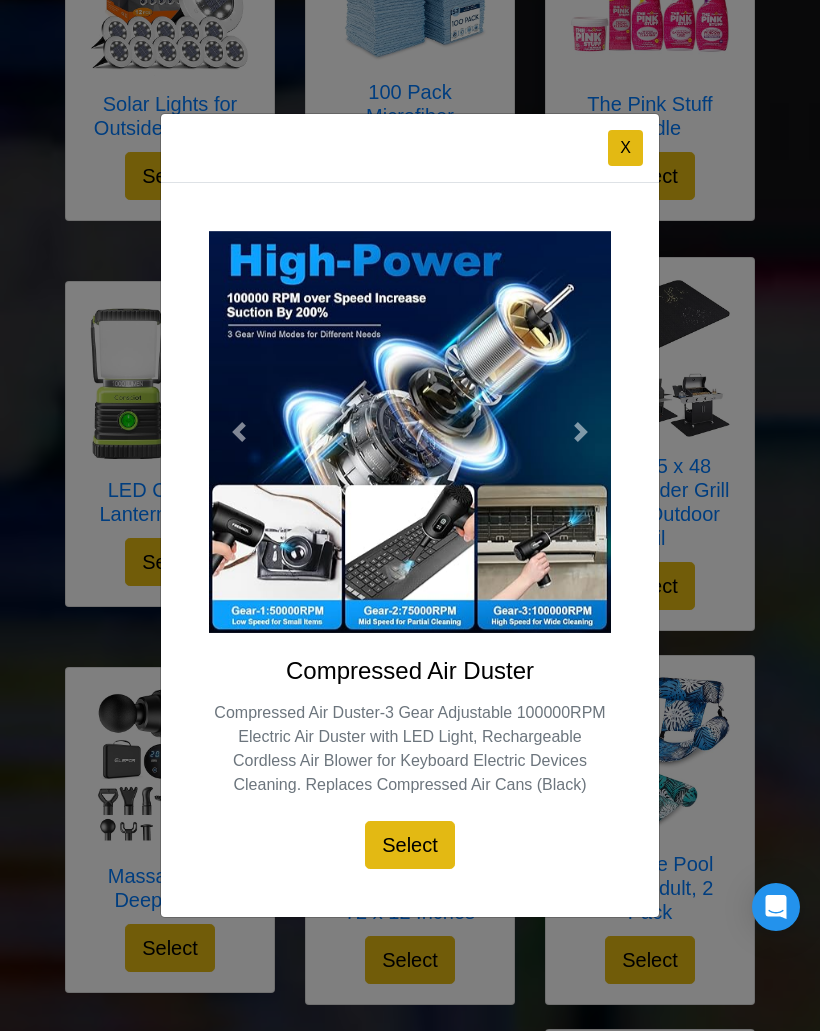 click on "X" at bounding box center [625, 148] 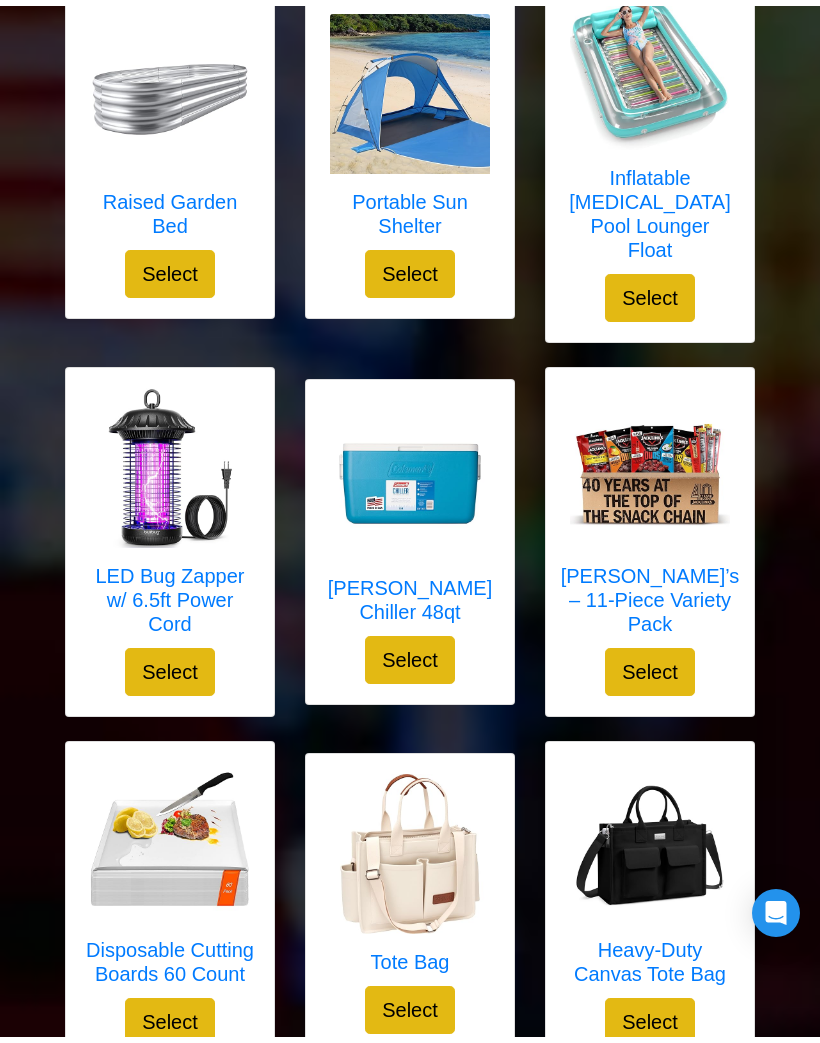 scroll, scrollTop: 2792, scrollLeft: 0, axis: vertical 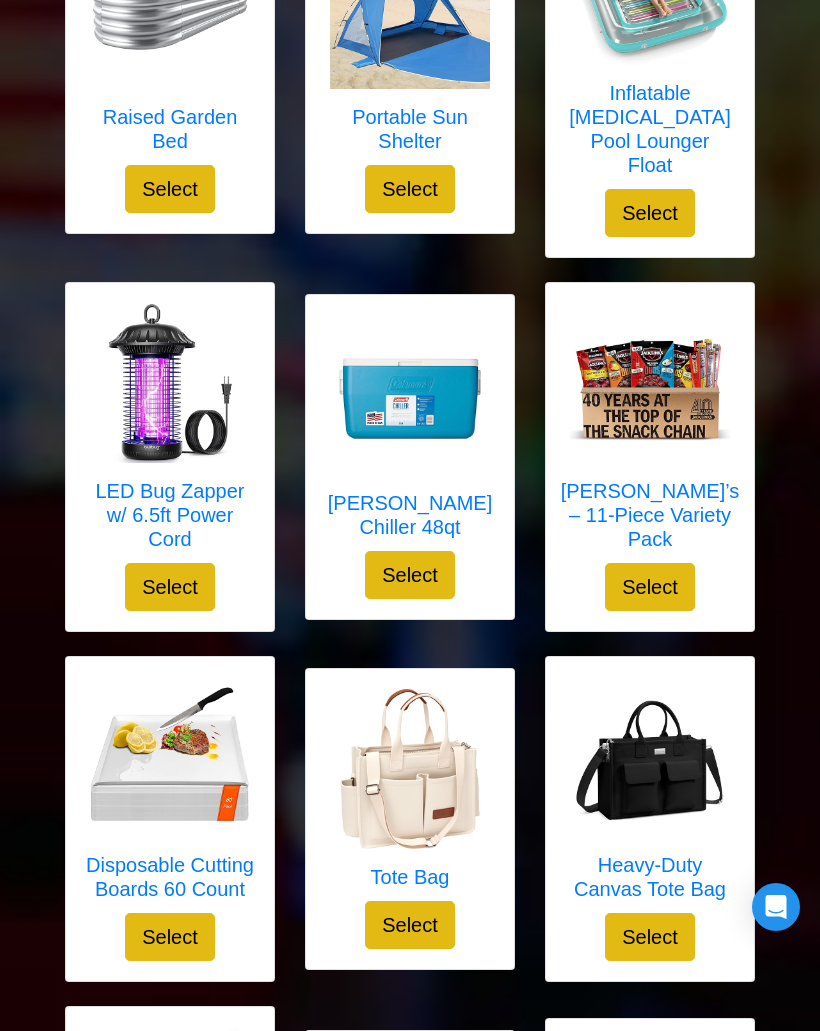 click at bounding box center (410, 395) 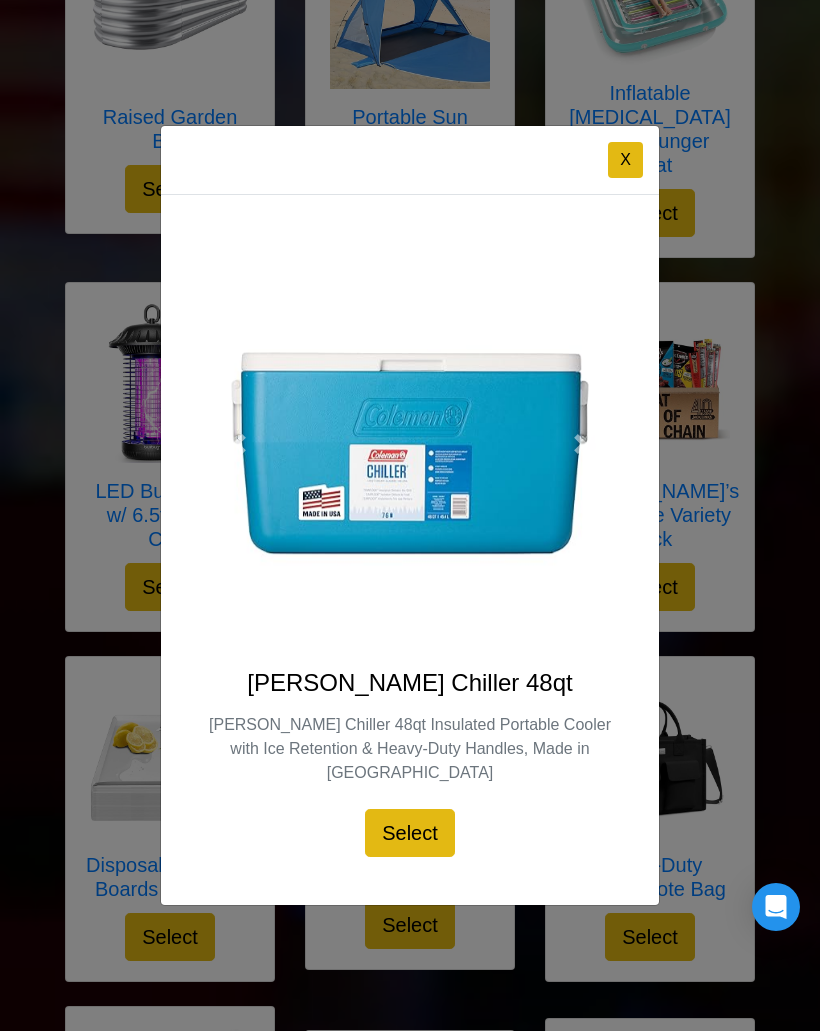 click on "X" at bounding box center (625, 160) 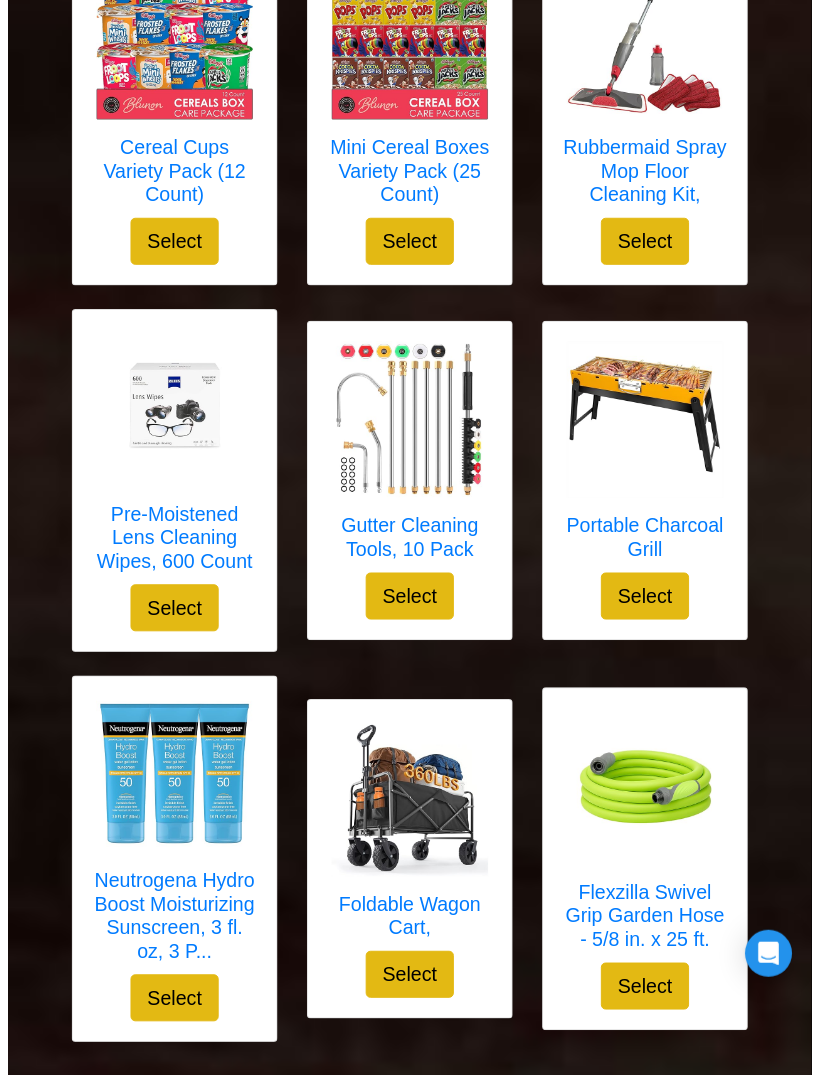 scroll, scrollTop: 5833, scrollLeft: 0, axis: vertical 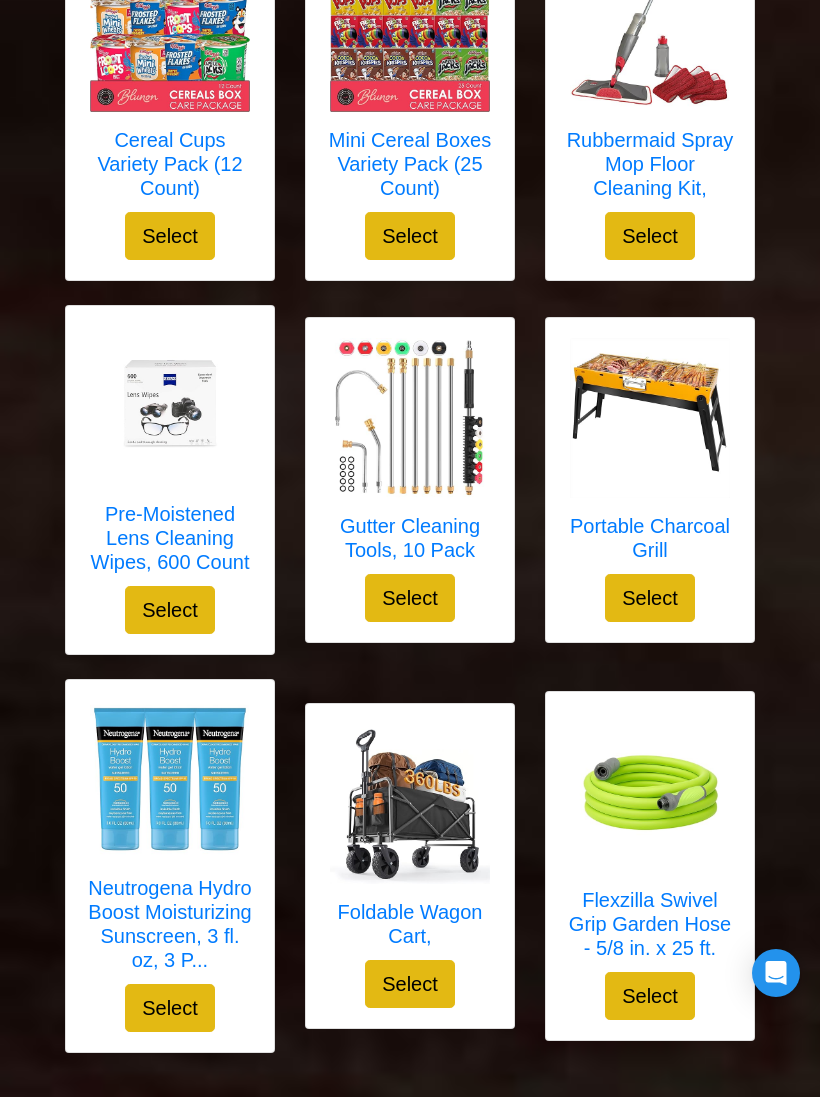 click at bounding box center (650, 792) 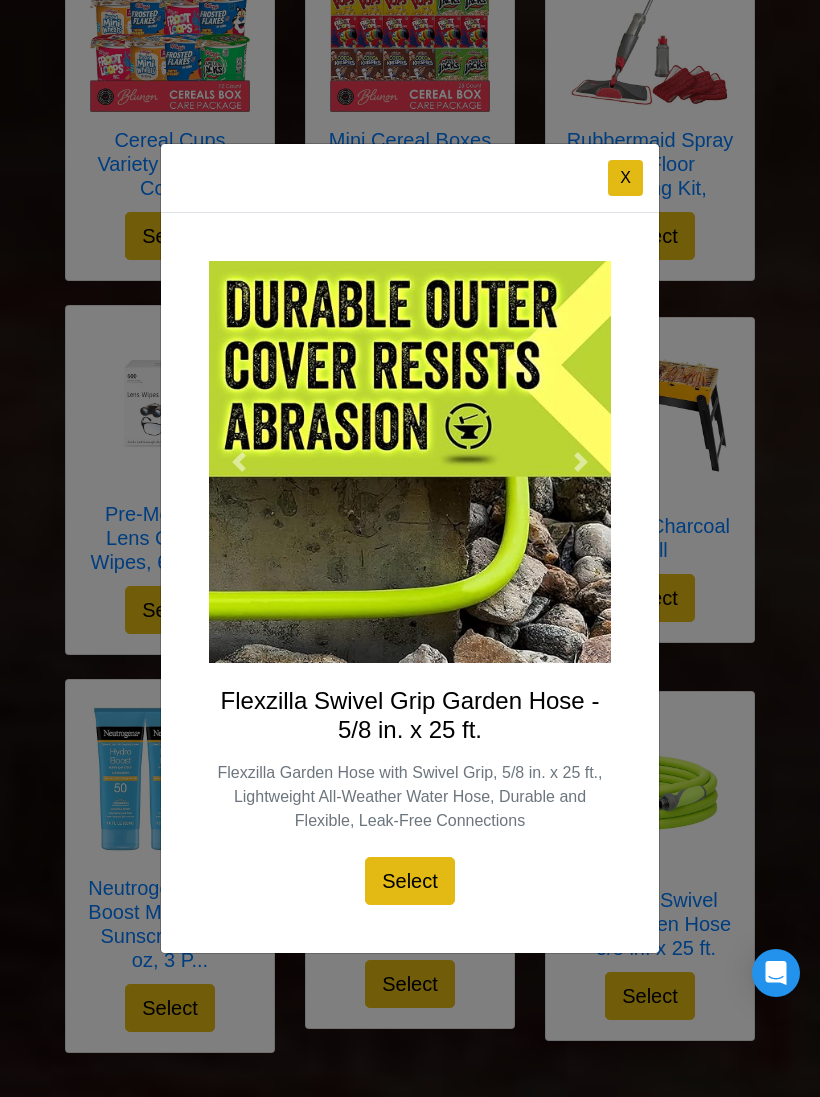 click on "X" at bounding box center [625, 178] 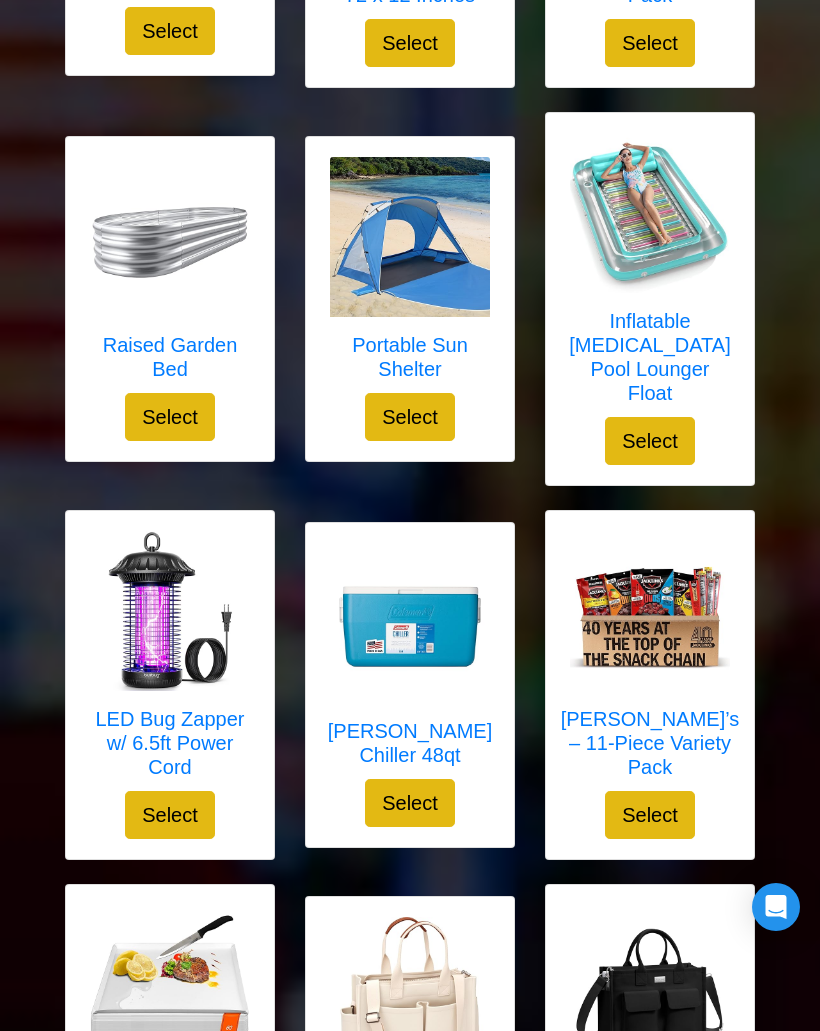 scroll, scrollTop: 2563, scrollLeft: 0, axis: vertical 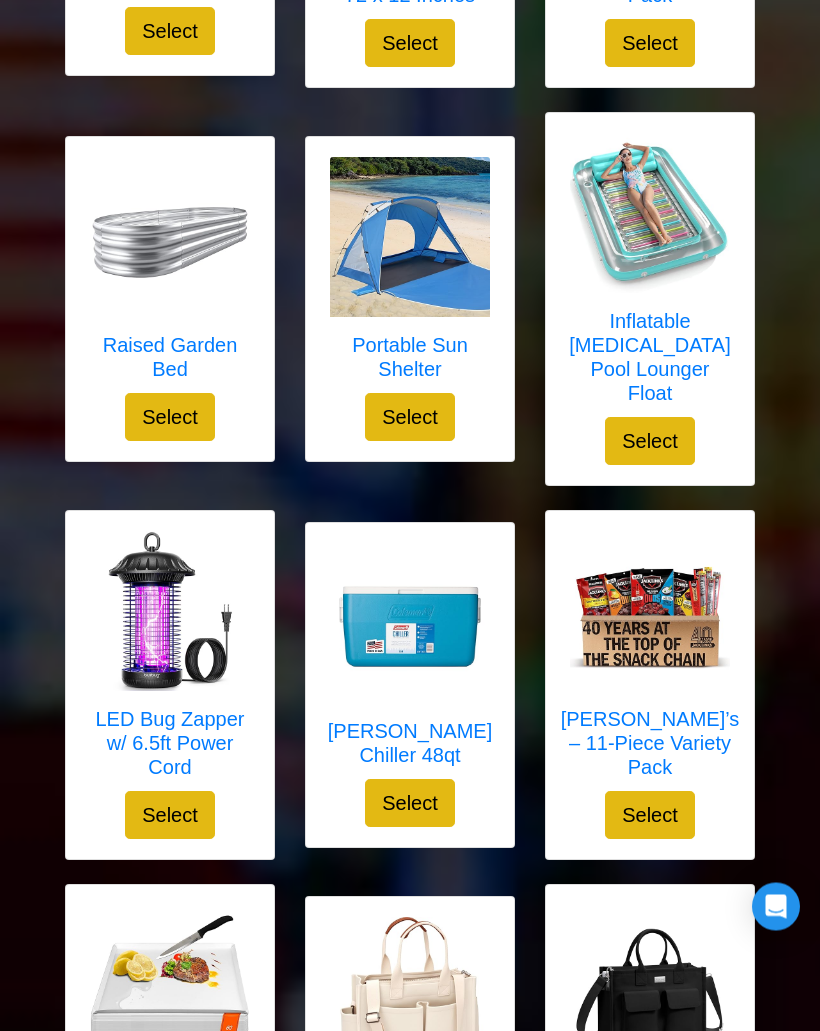 click at bounding box center (410, 238) 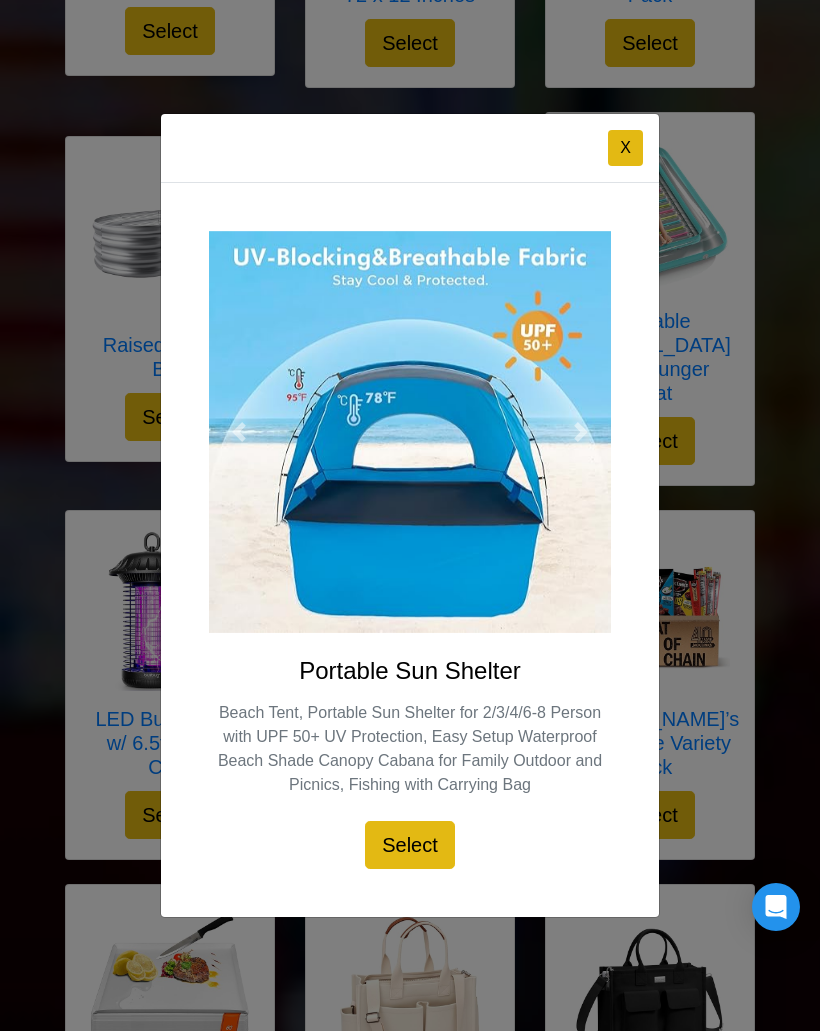 click on "X" at bounding box center (625, 148) 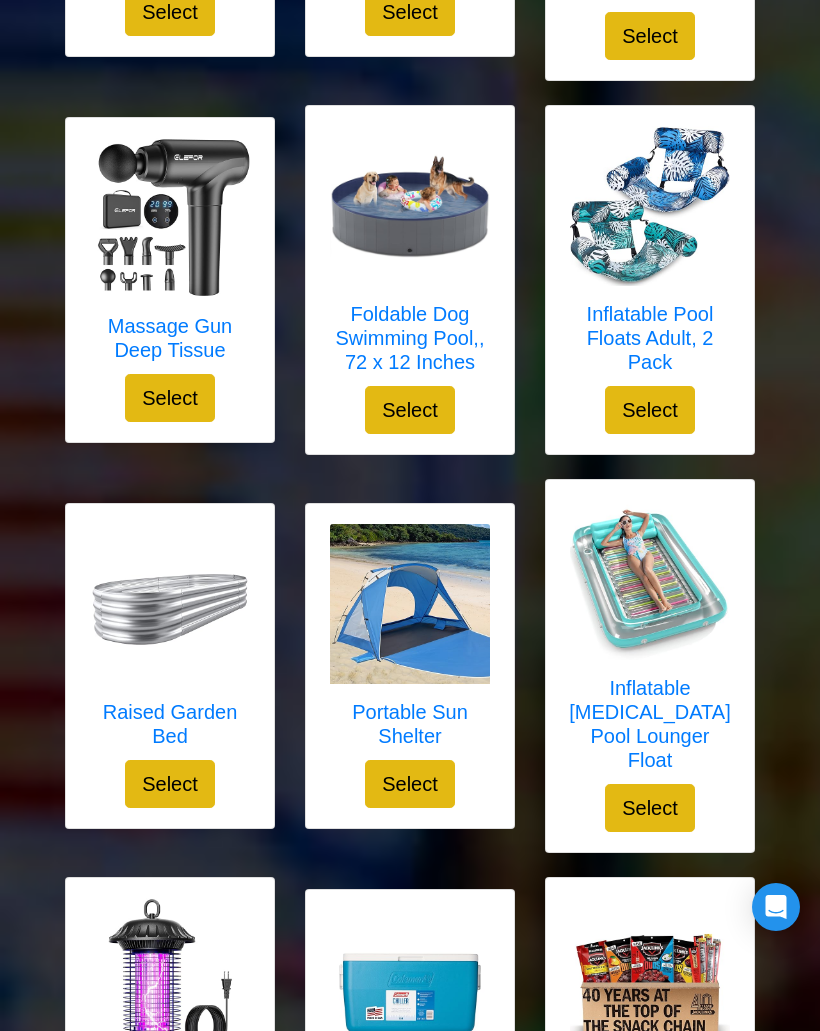 scroll, scrollTop: 2194, scrollLeft: 0, axis: vertical 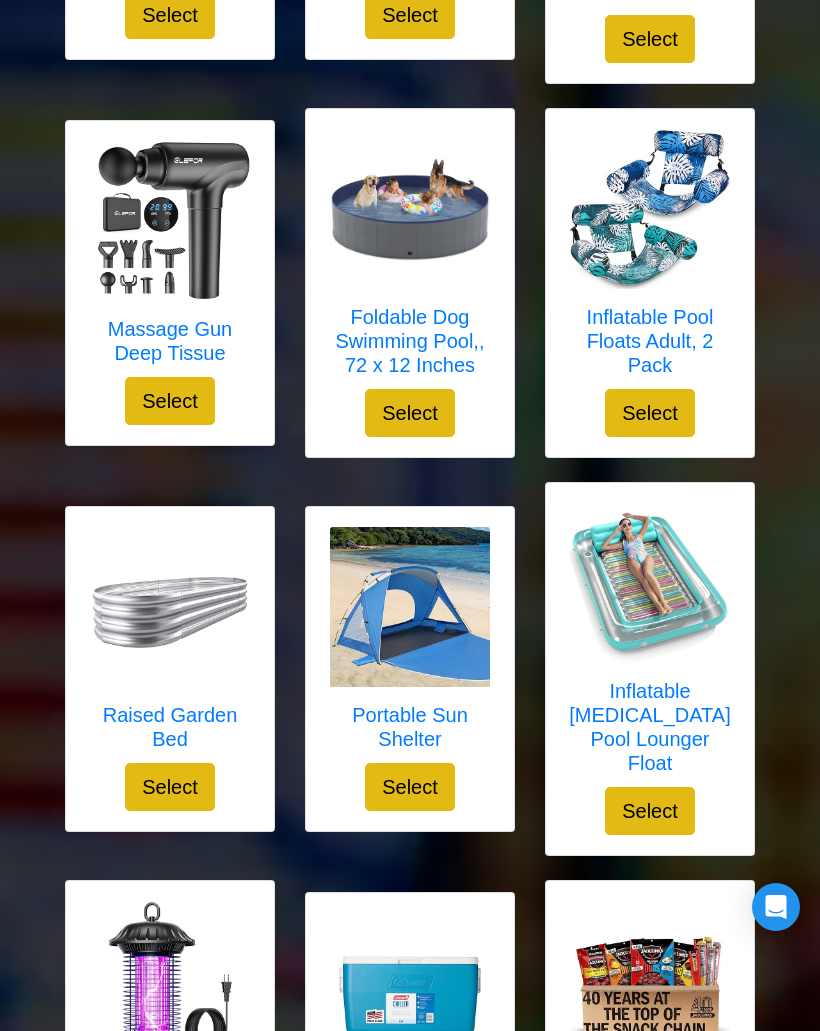 click at bounding box center (650, 583) 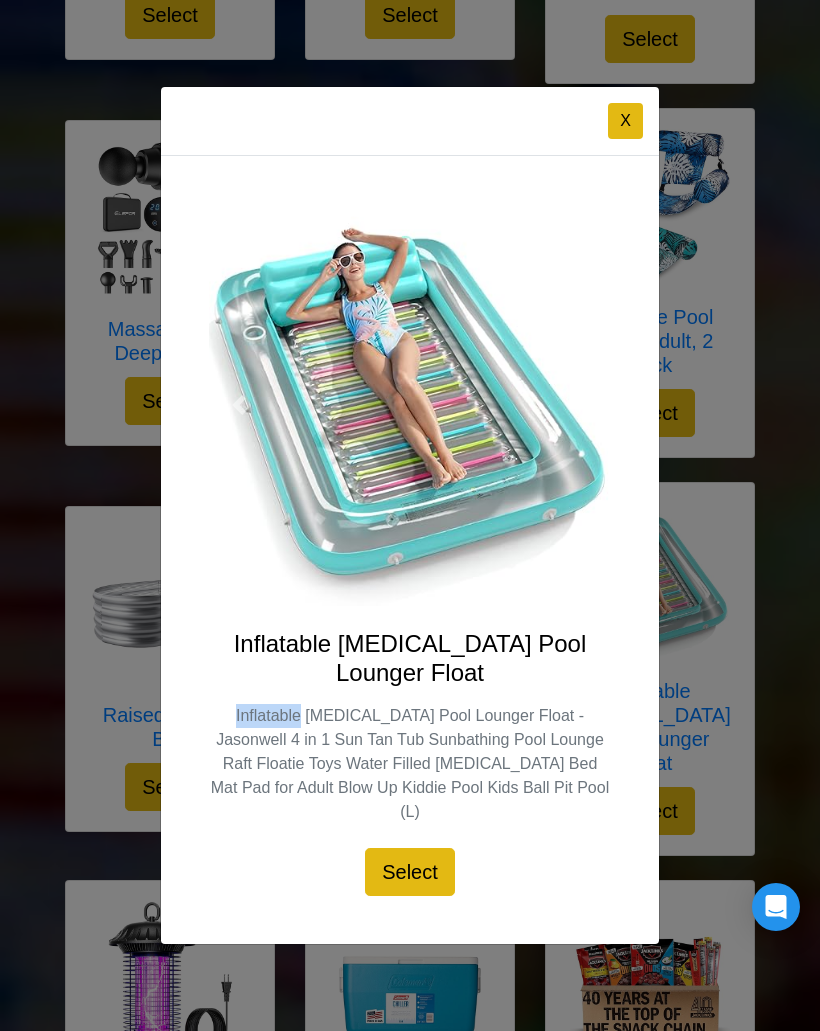 click on "X" at bounding box center [625, 121] 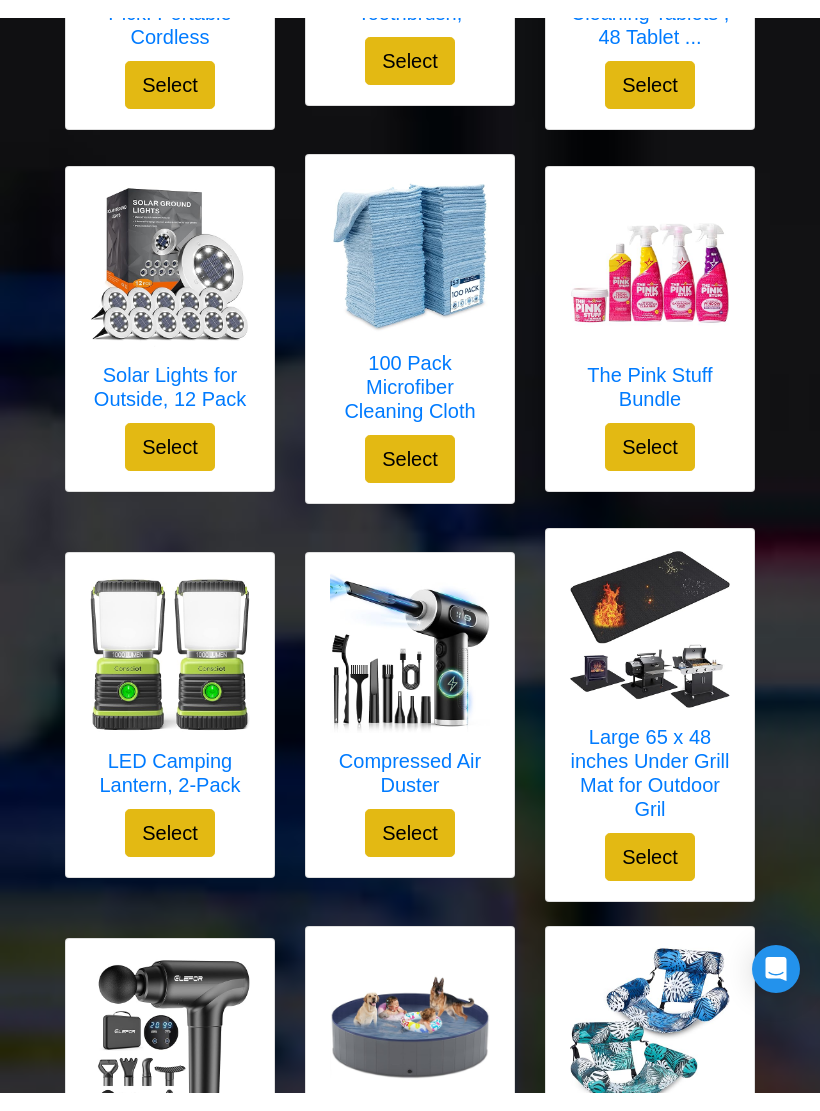 scroll, scrollTop: 1357, scrollLeft: 0, axis: vertical 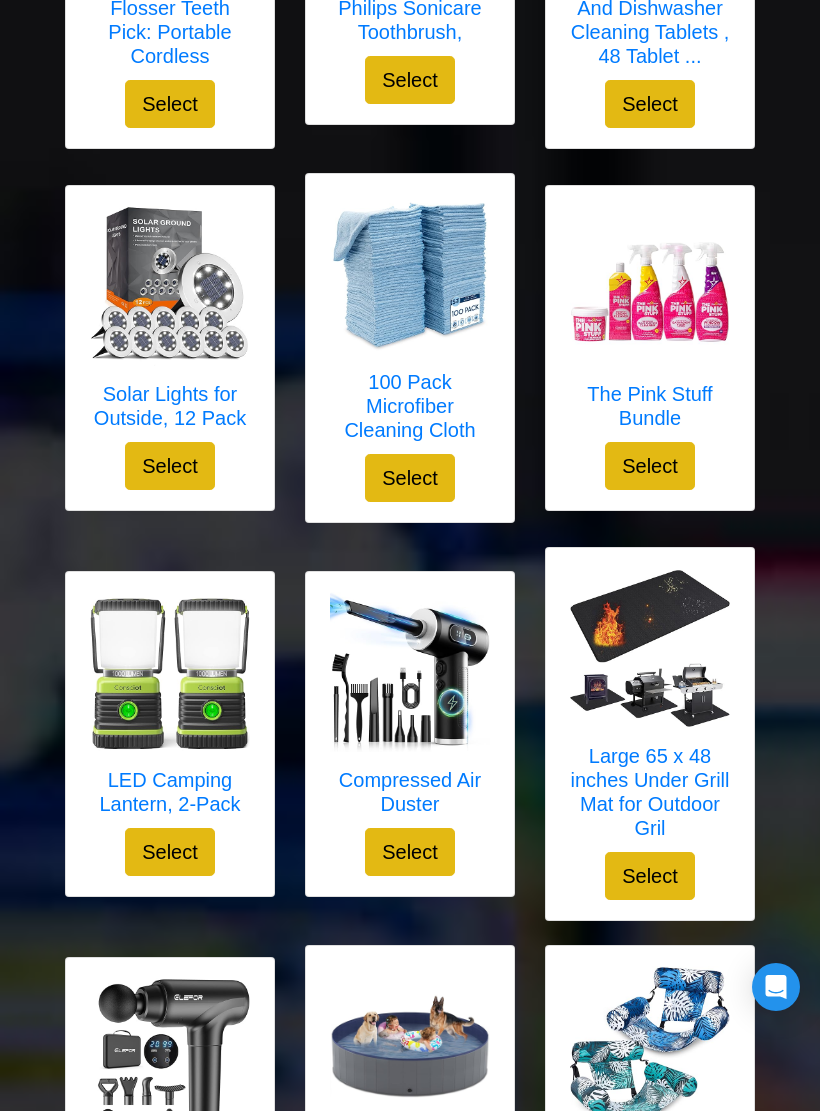 click at bounding box center [410, 672] 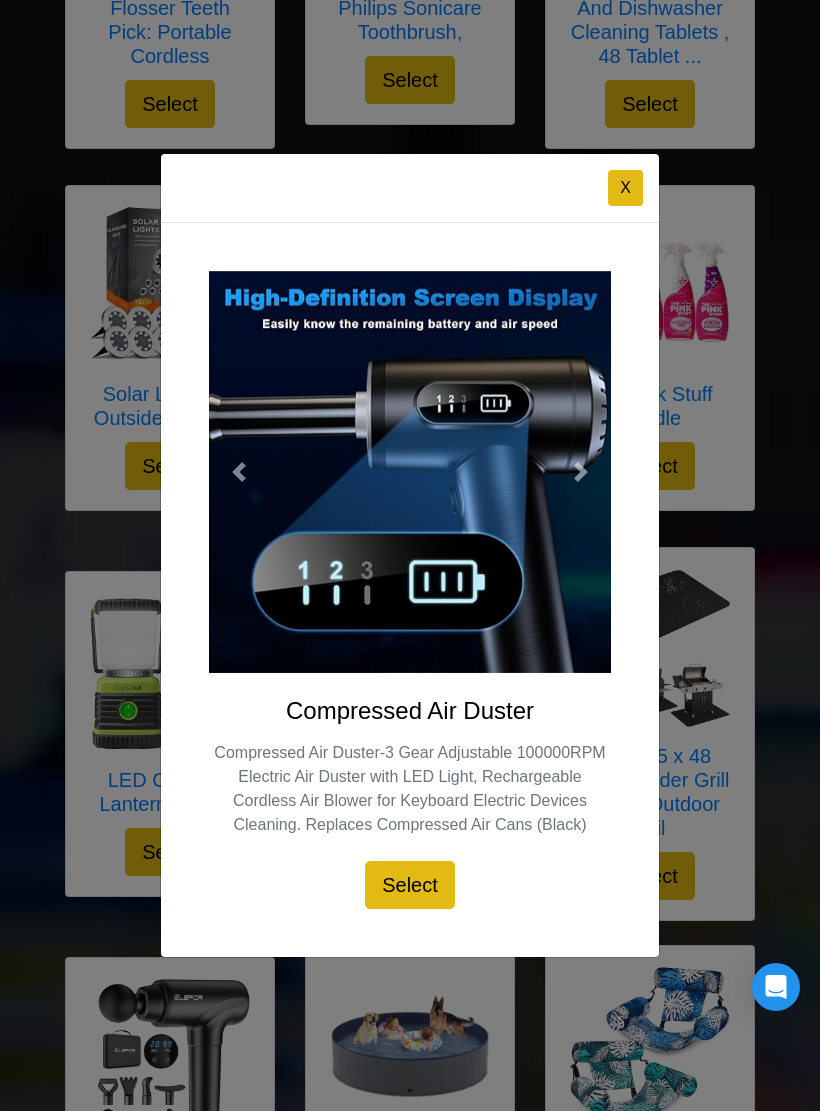 click on "Select" at bounding box center (410, 885) 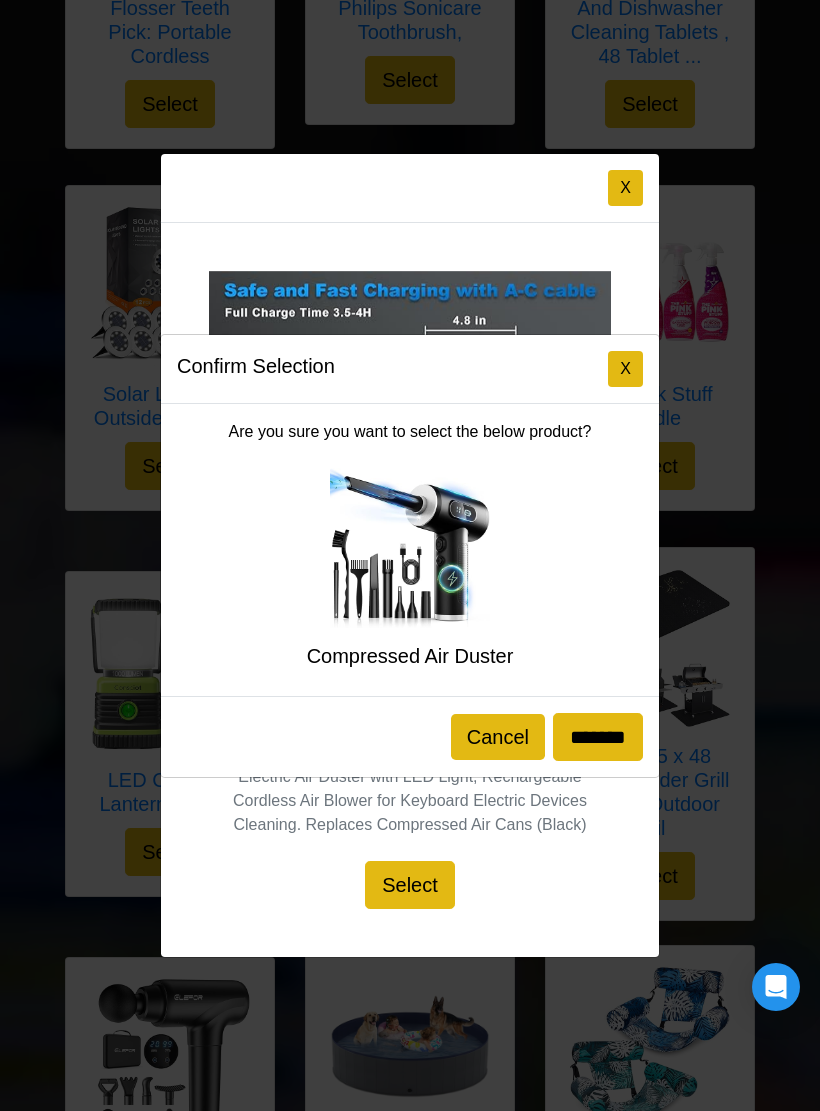 click on "*******" at bounding box center (598, 737) 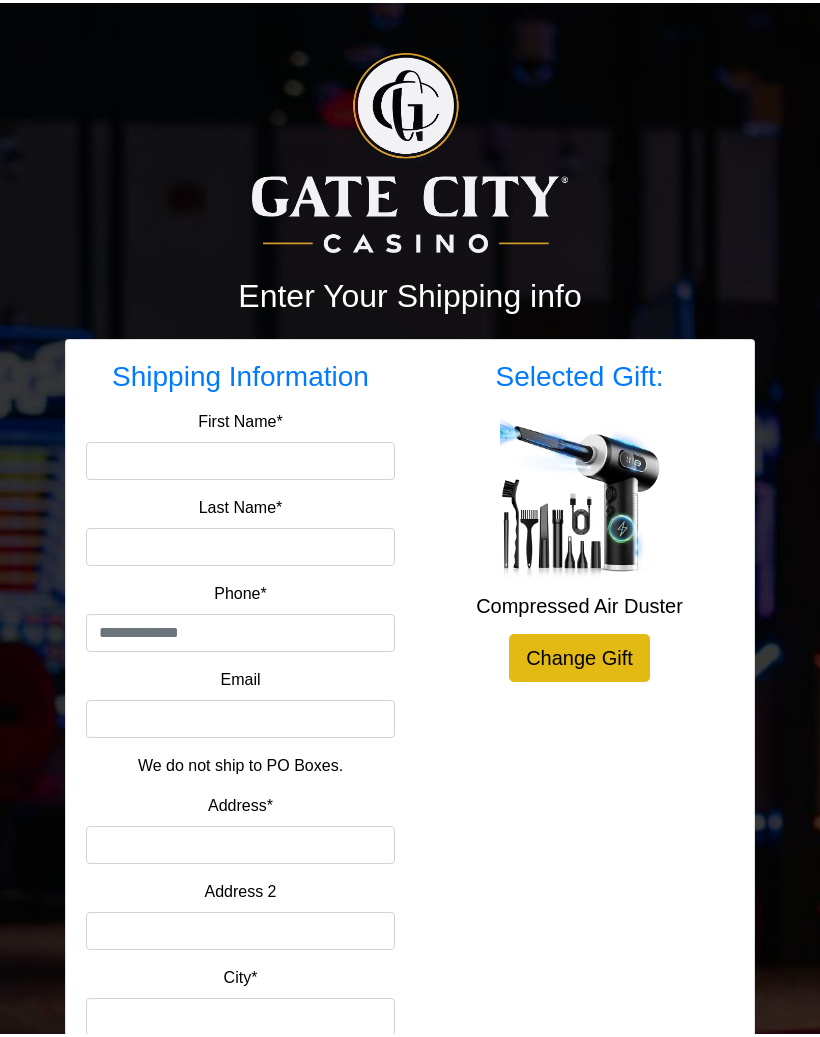 scroll, scrollTop: 0, scrollLeft: 0, axis: both 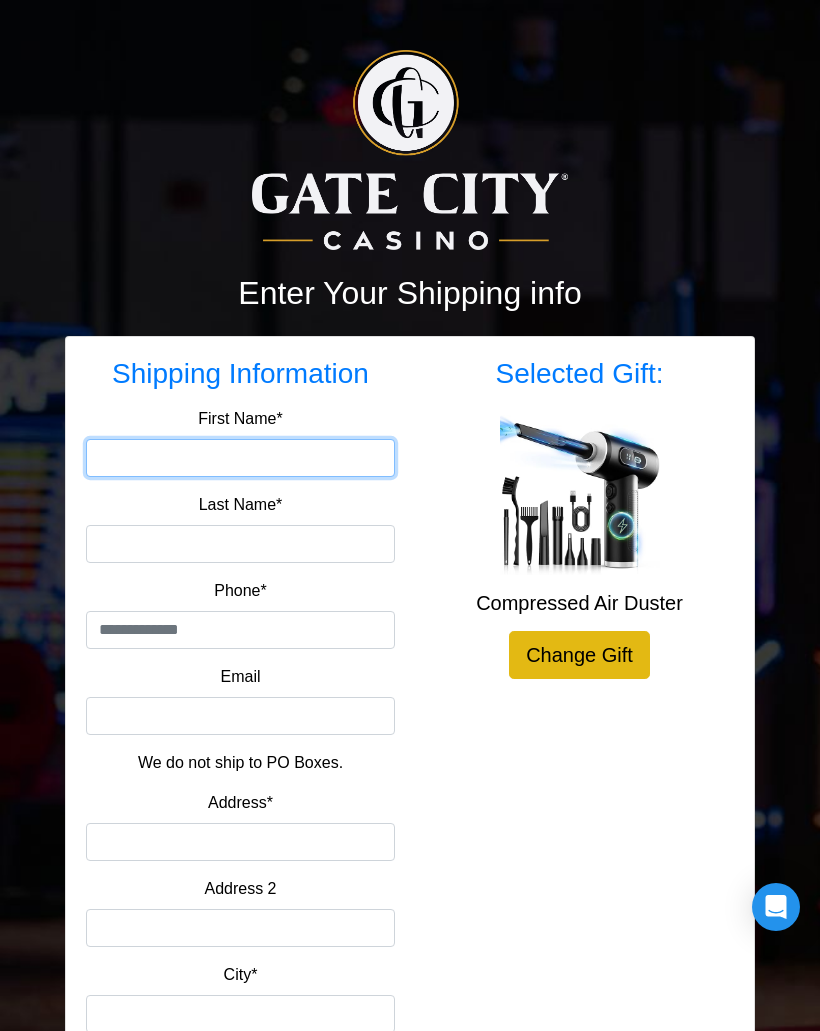 click on "First Name*" at bounding box center (240, 458) 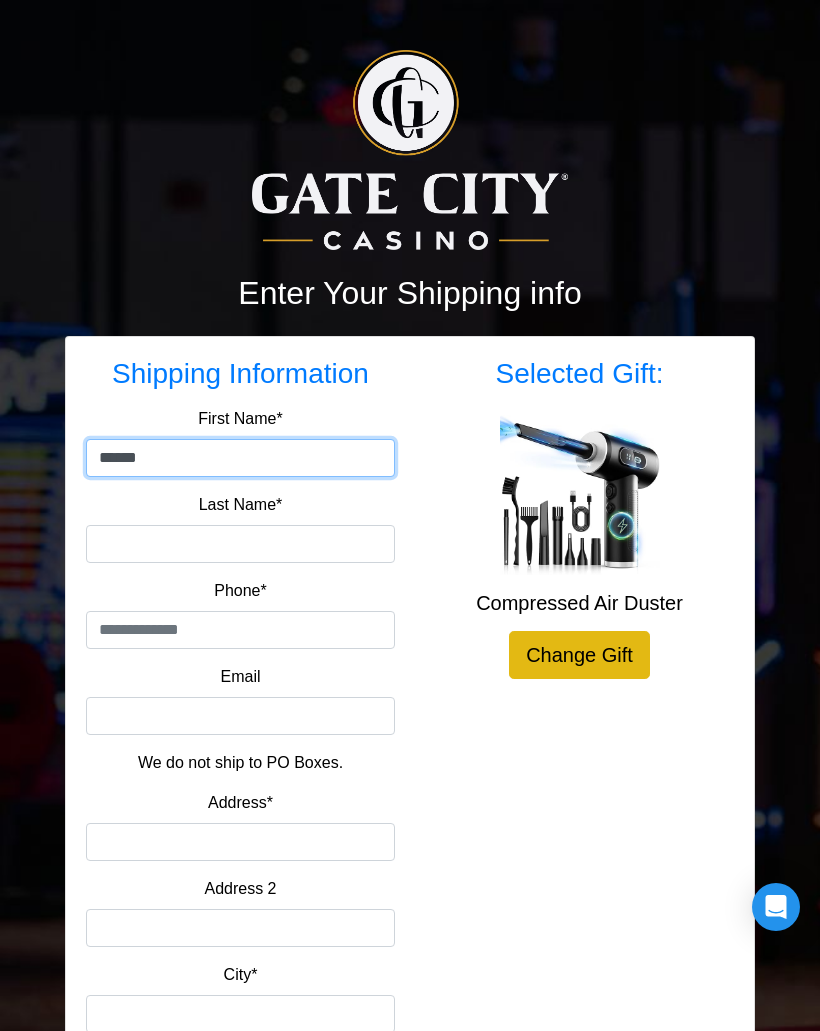 type on "******" 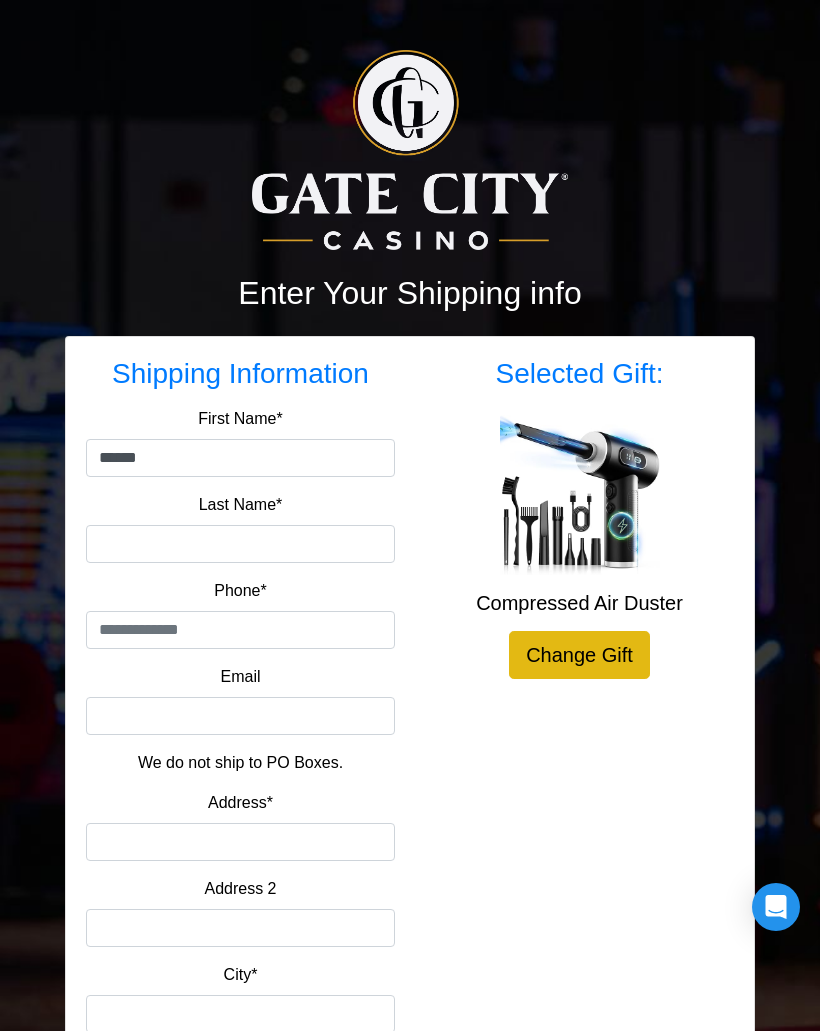 click on "Last Name*" at bounding box center (240, 544) 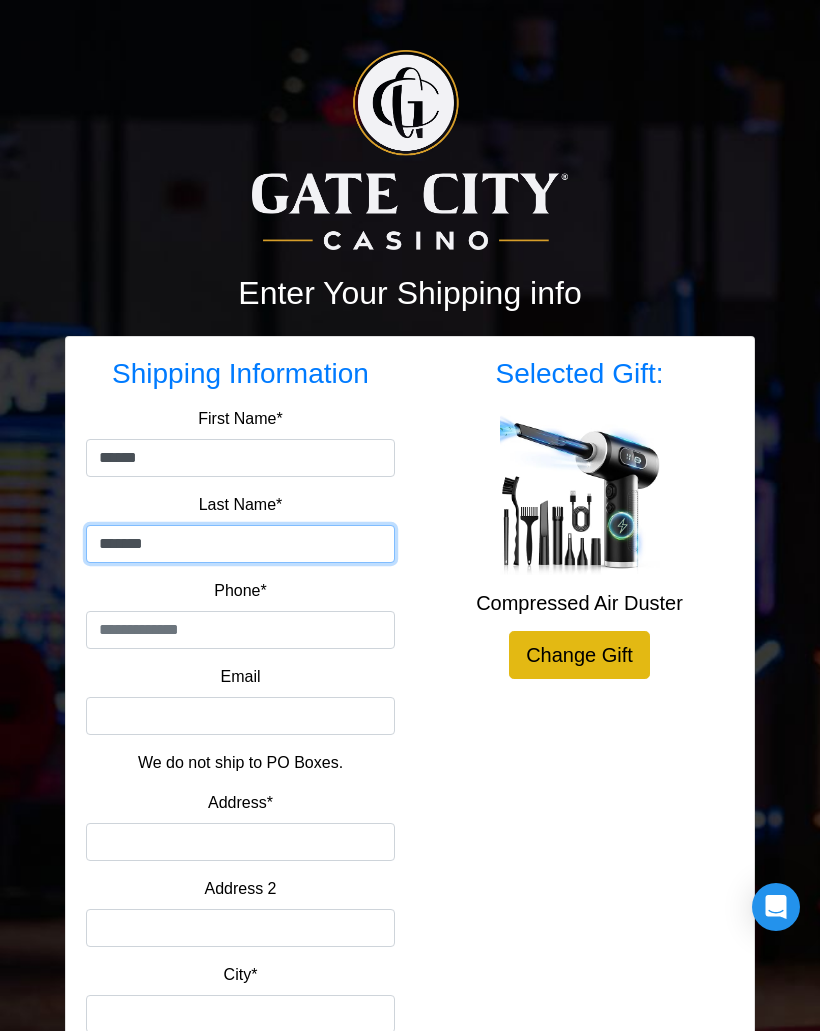 type on "*******" 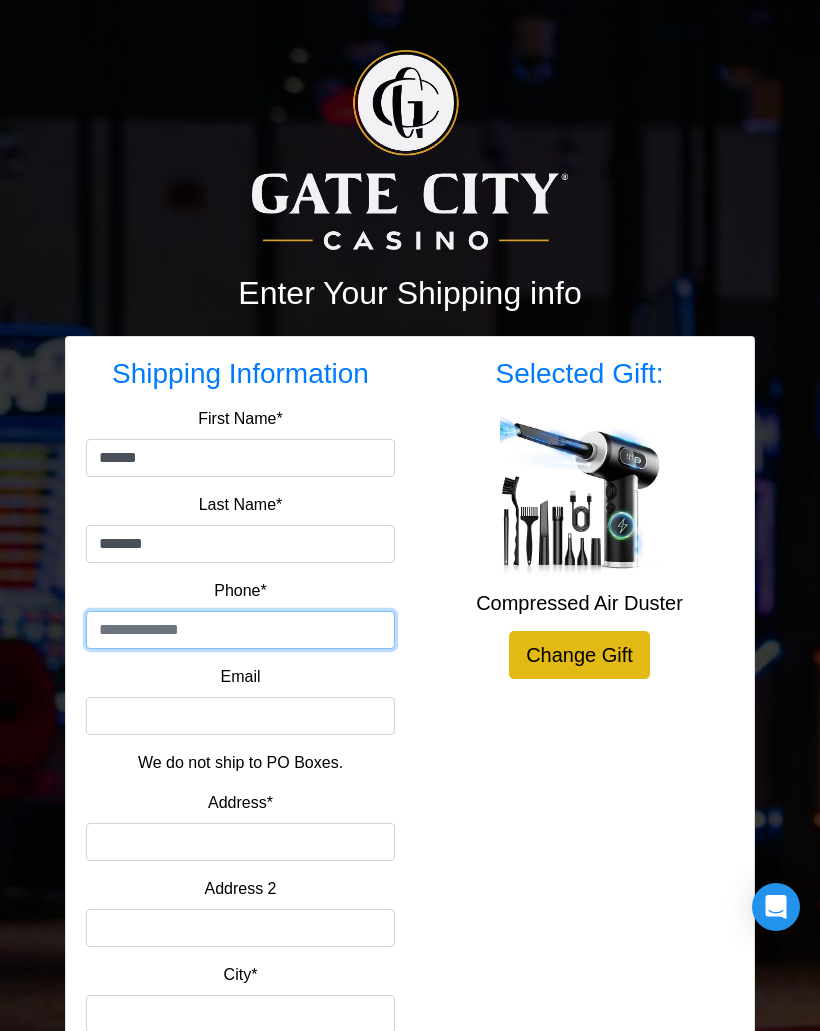 click at bounding box center [240, 630] 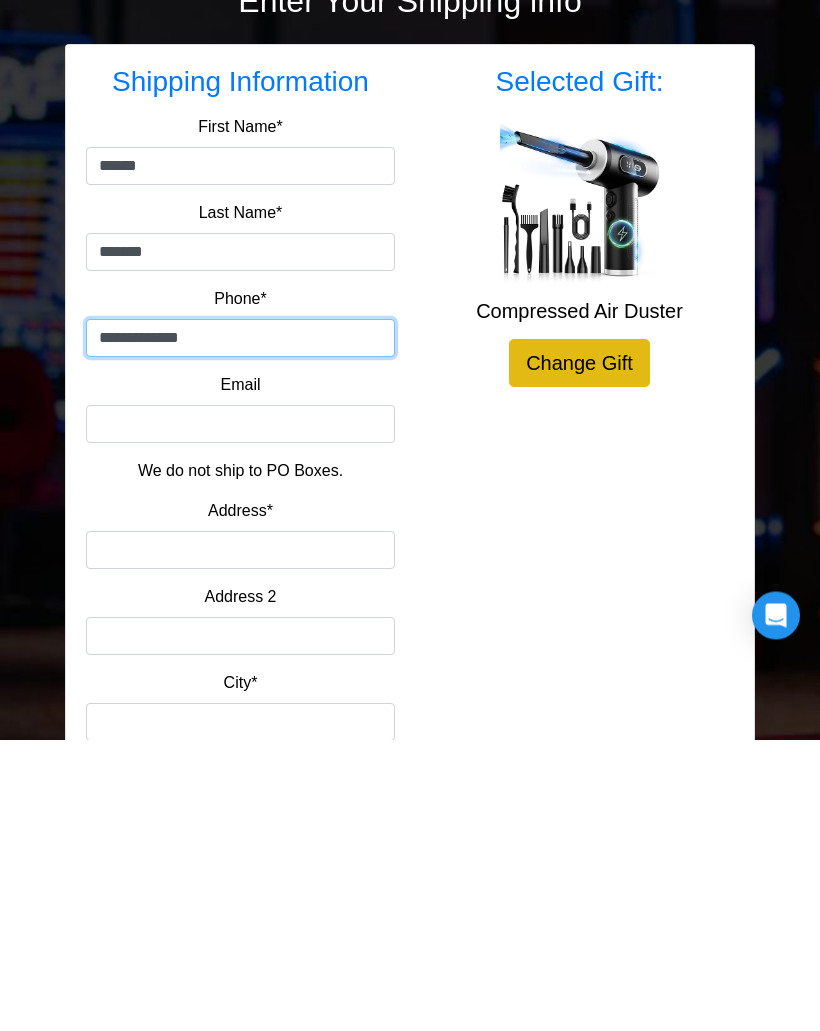 type on "**********" 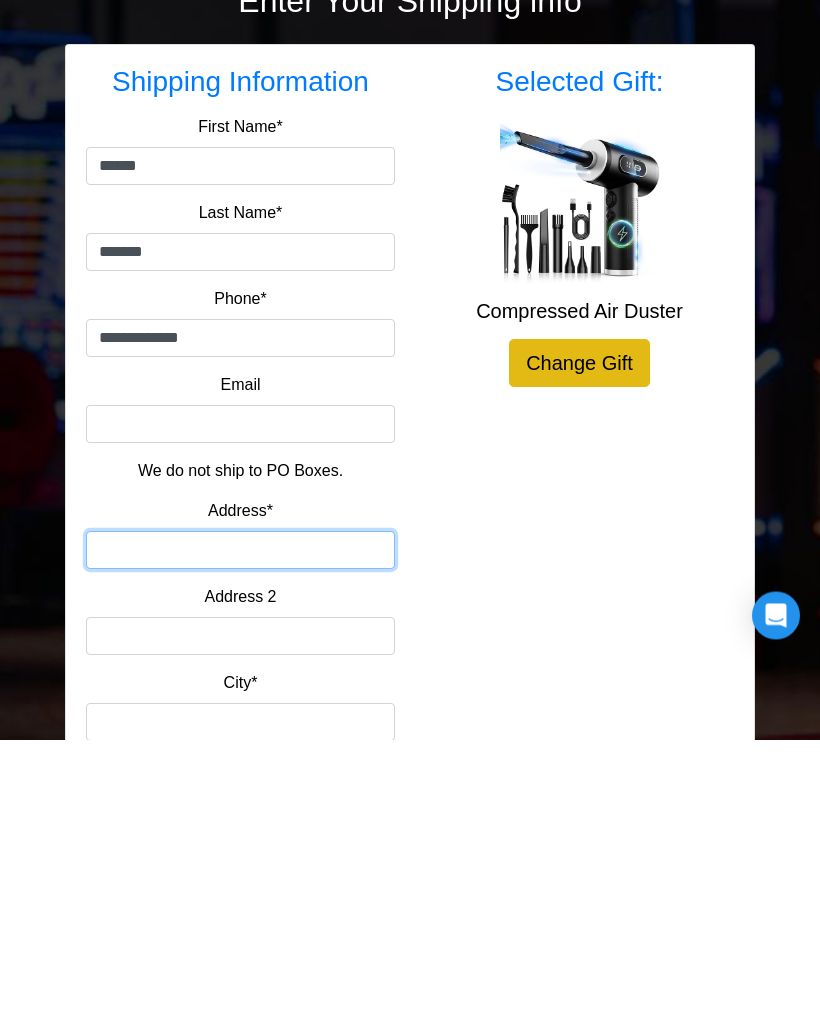 click on "Address*" at bounding box center [240, 842] 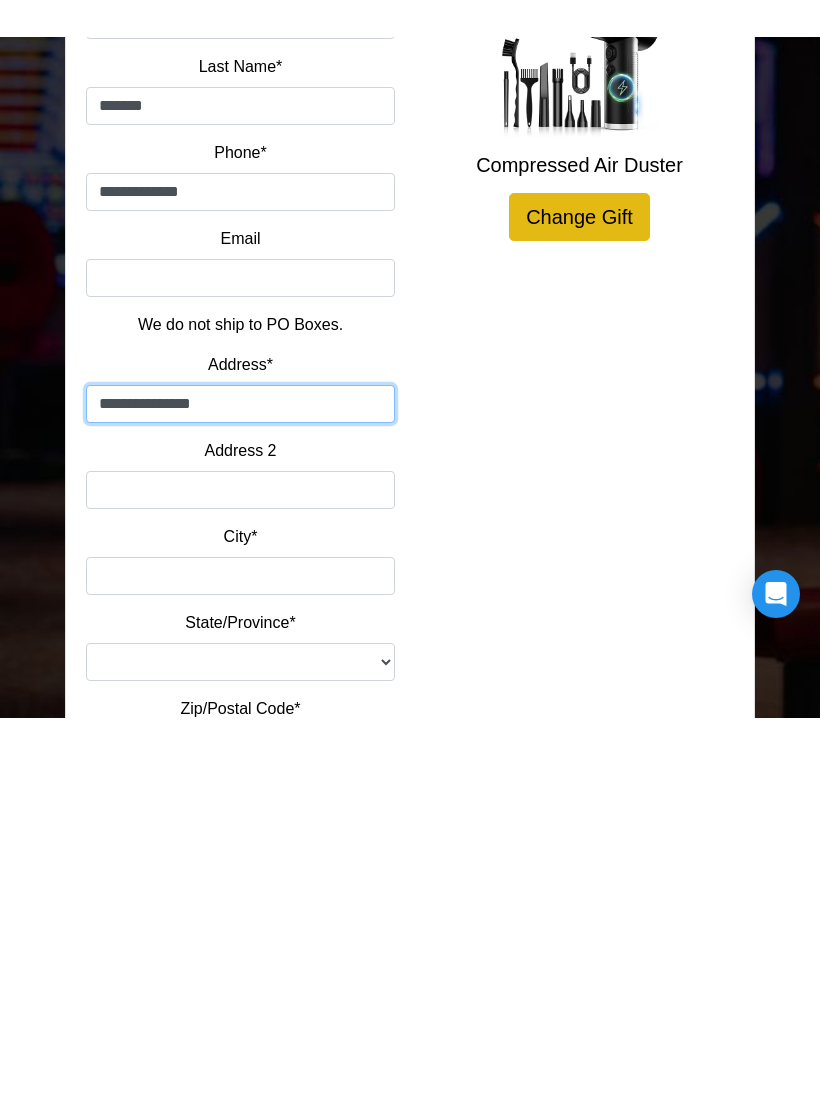 scroll, scrollTop: 121, scrollLeft: 0, axis: vertical 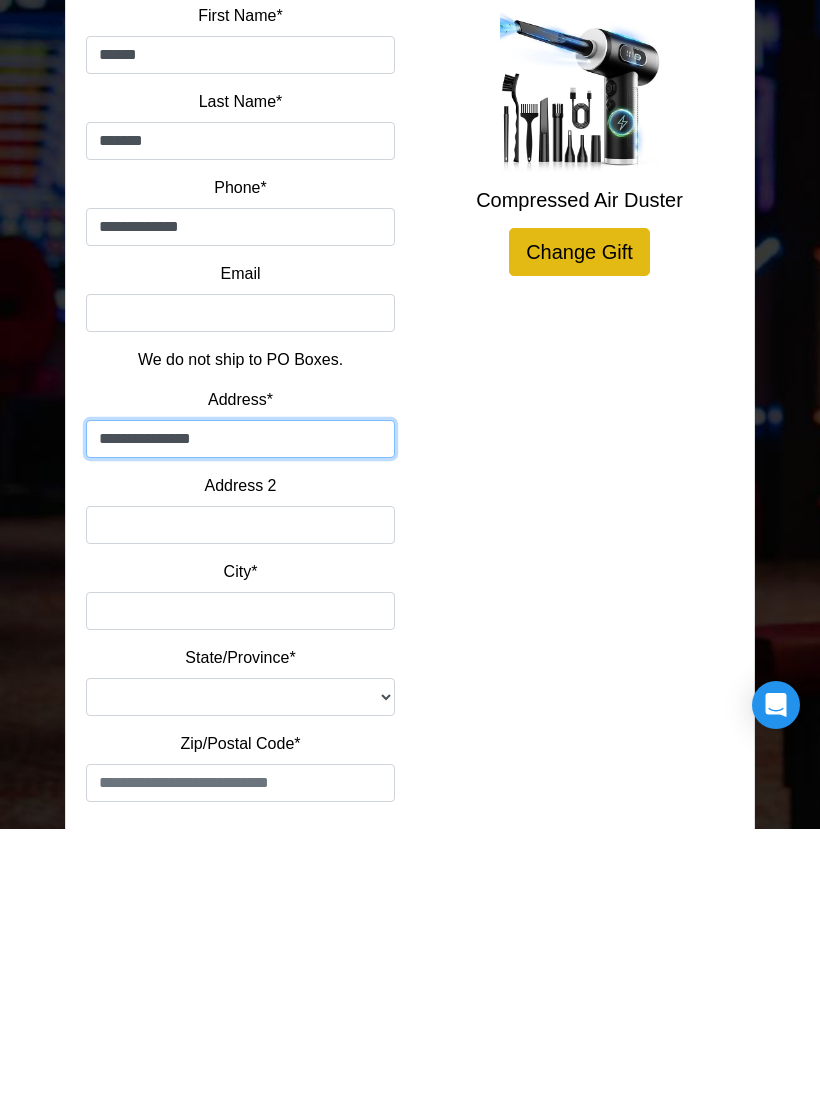 type on "**********" 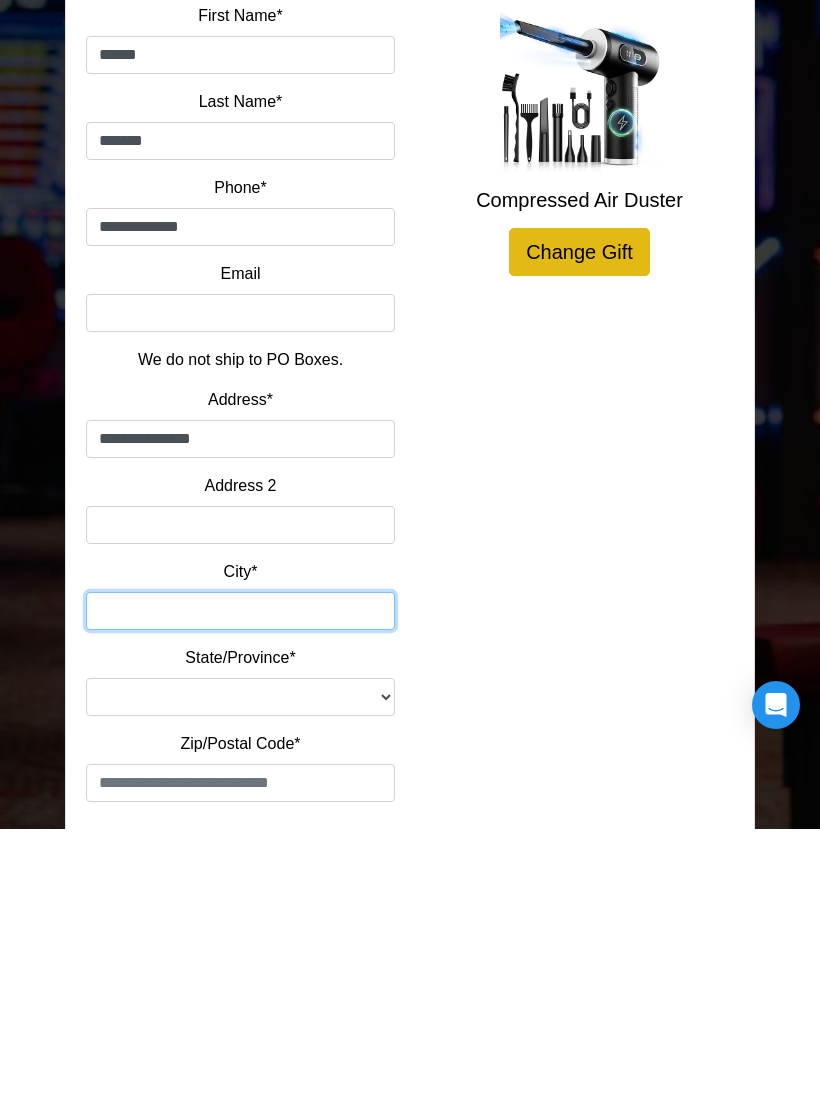 click on "City*" at bounding box center [240, 893] 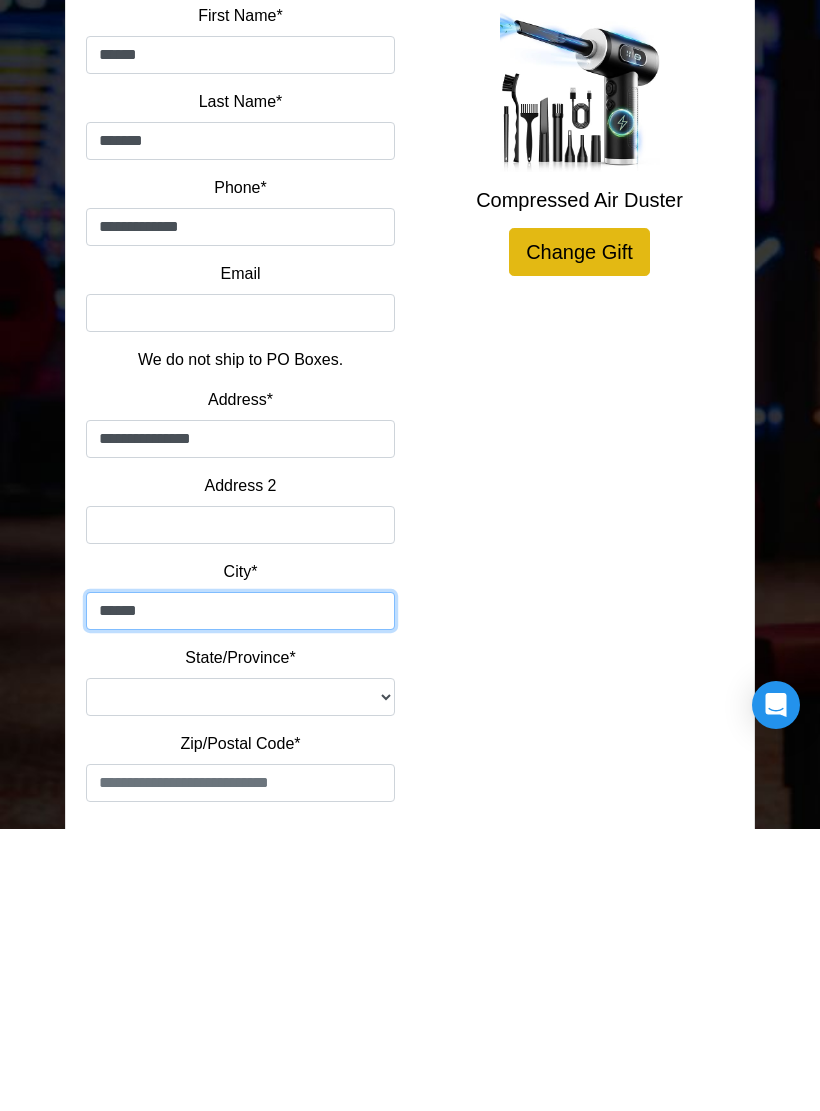 type on "******" 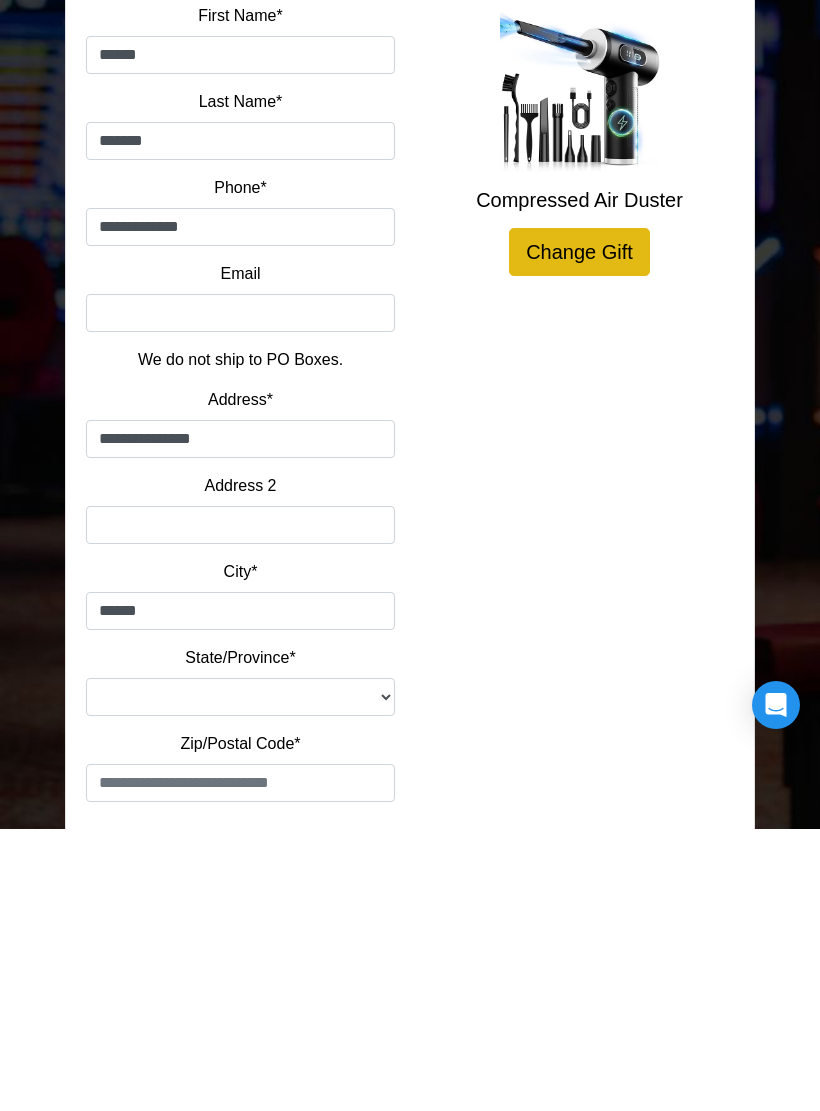 click on "**********" at bounding box center [240, 979] 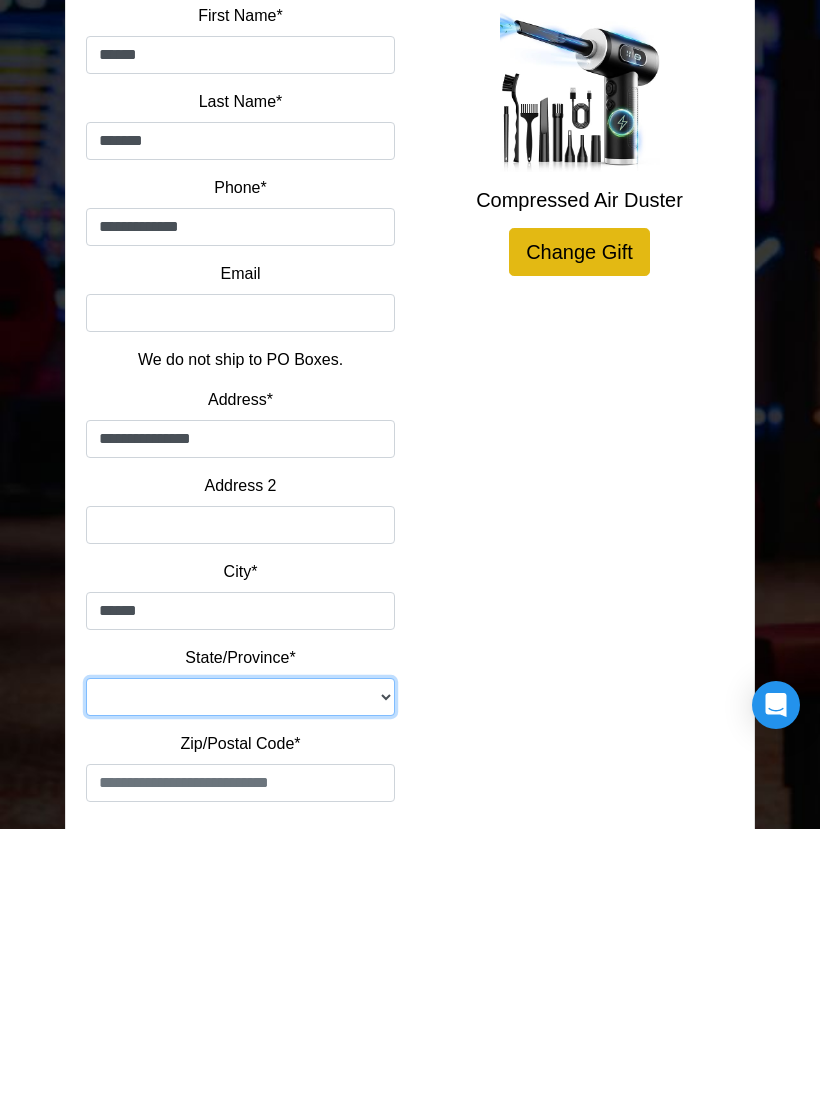 scroll, scrollTop: 246, scrollLeft: 0, axis: vertical 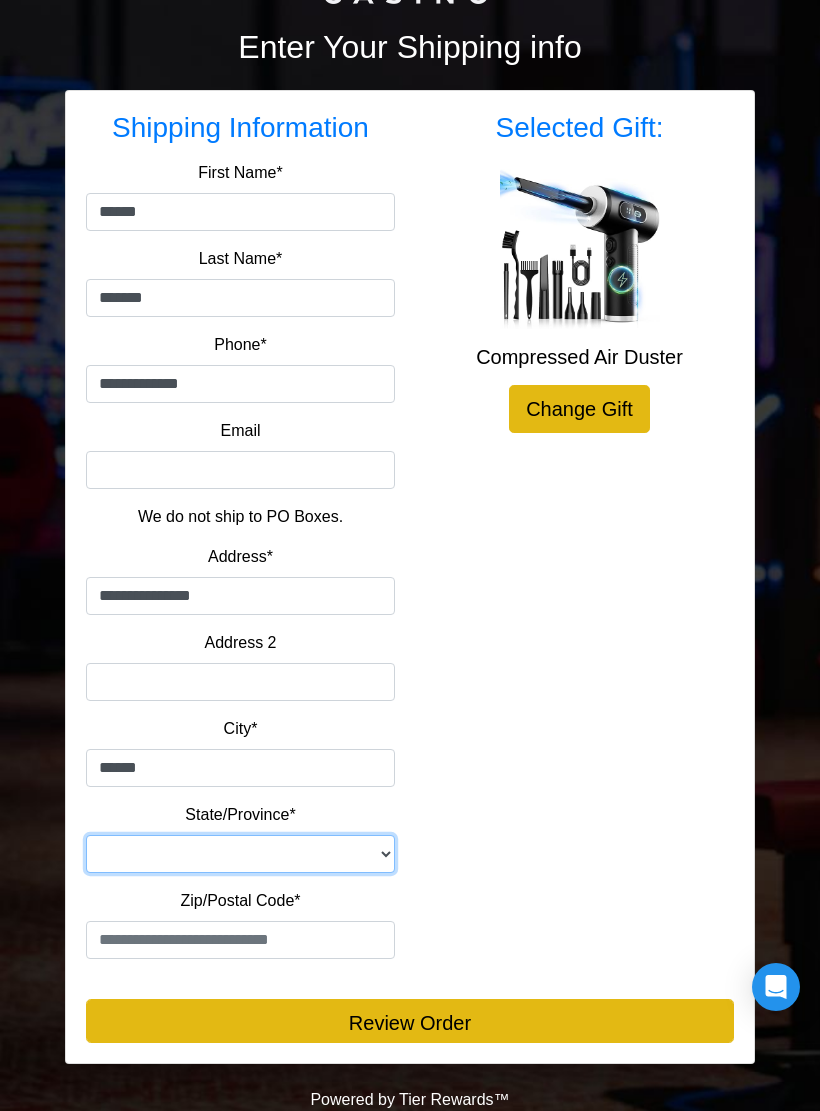select on "**" 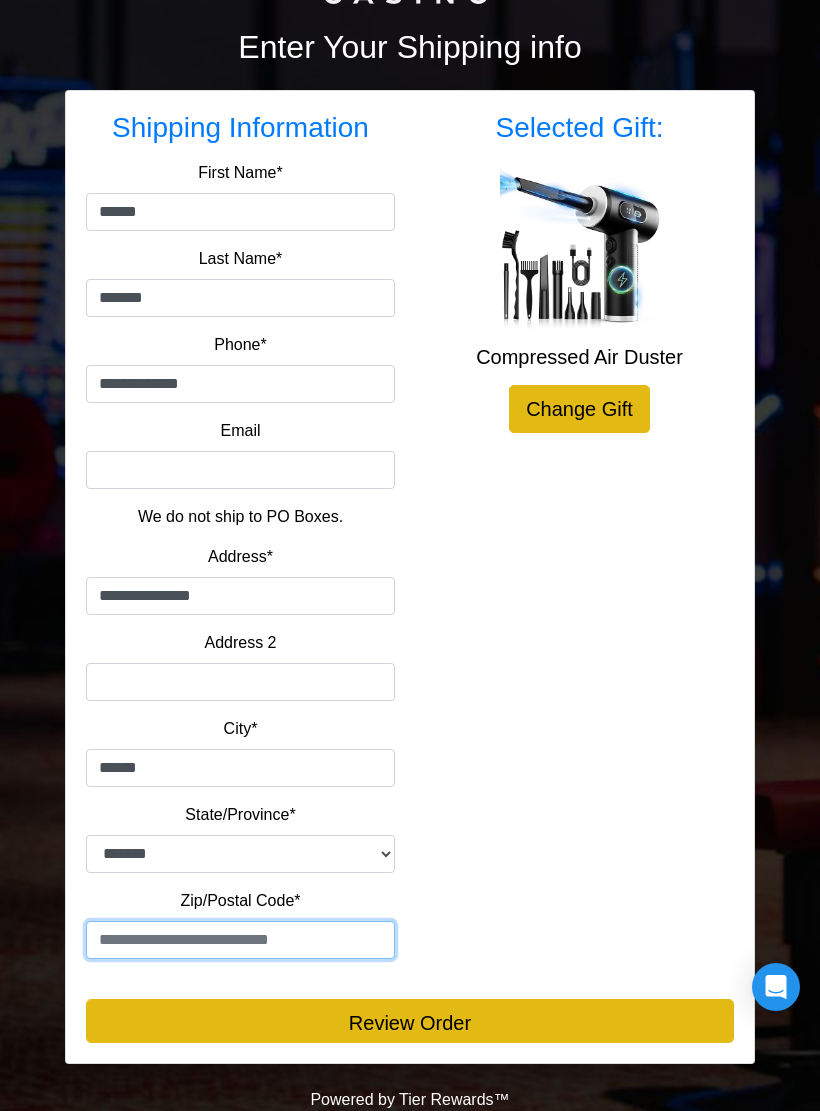 click at bounding box center [240, 940] 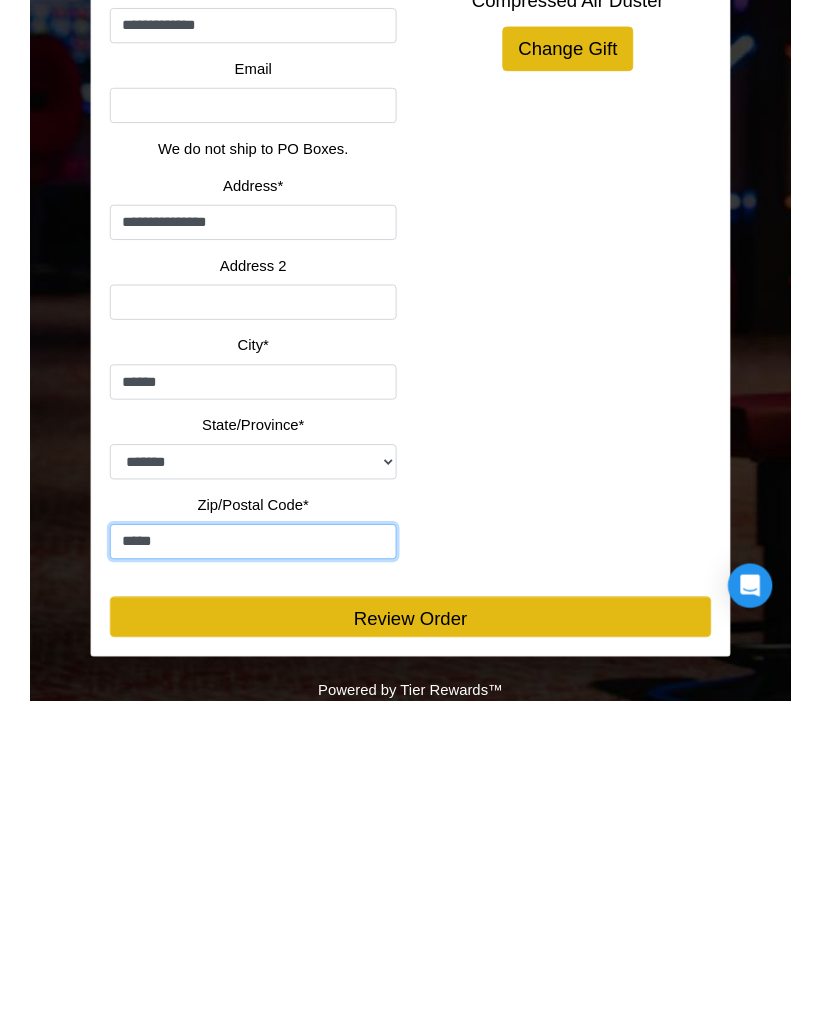scroll, scrollTop: 326, scrollLeft: 0, axis: vertical 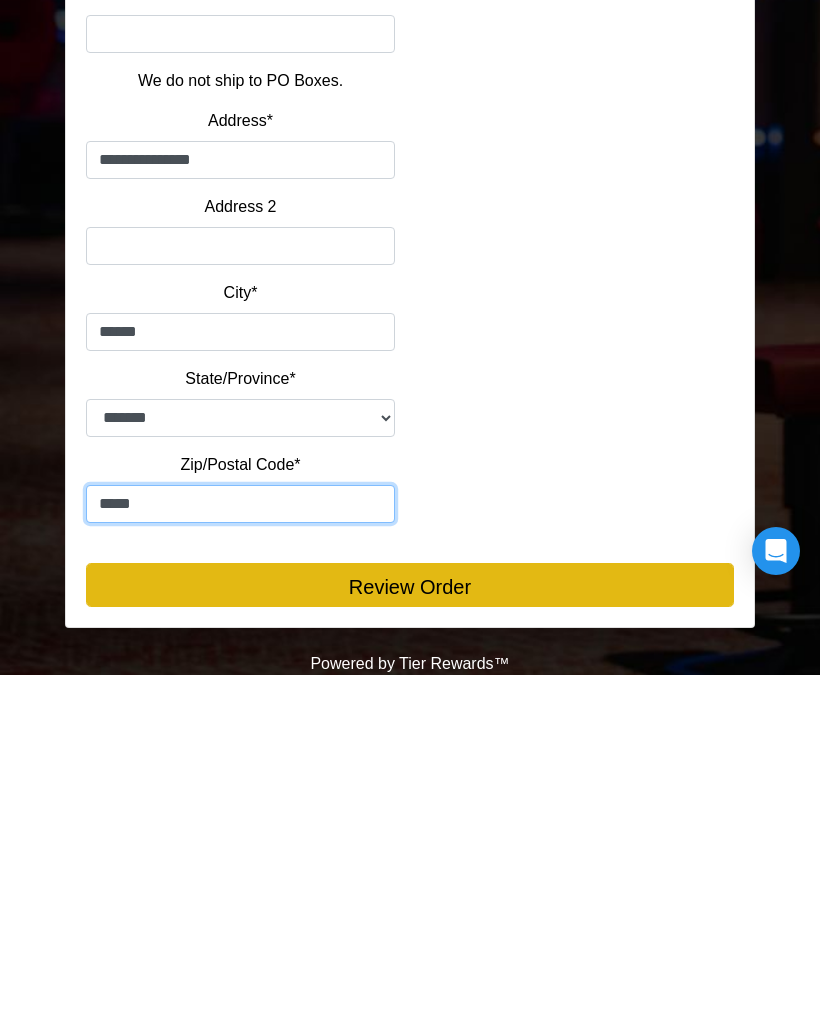 type on "*****" 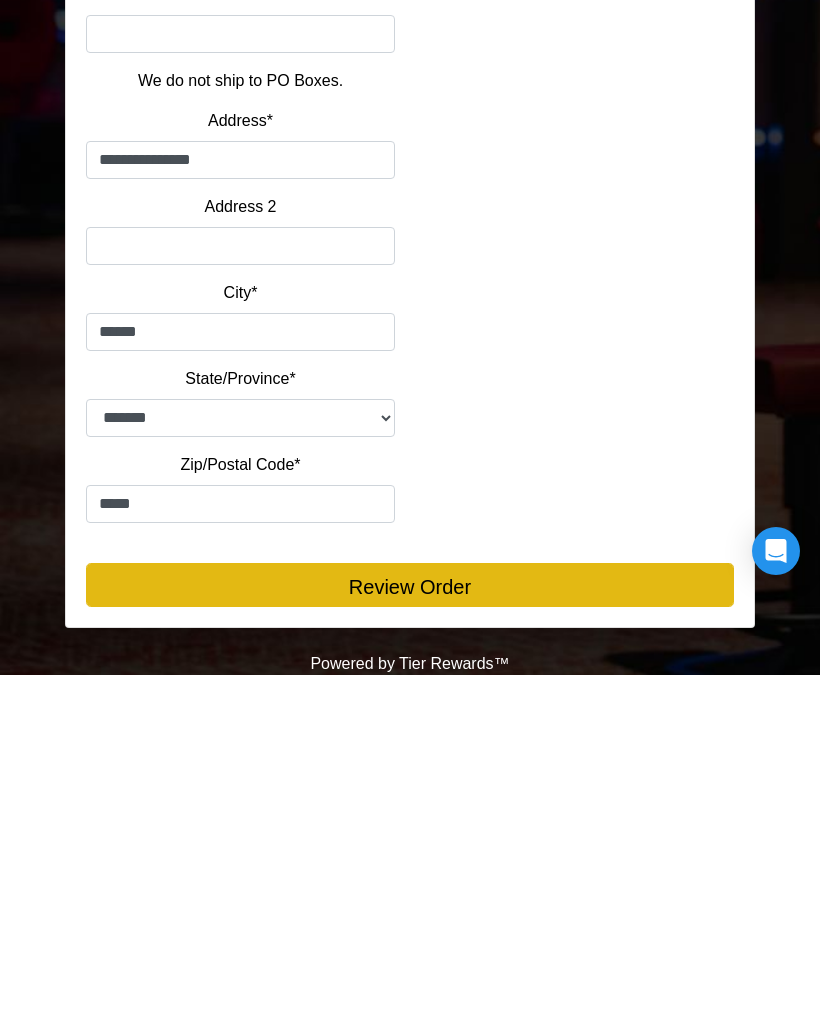 click on "Review Order" at bounding box center (410, 941) 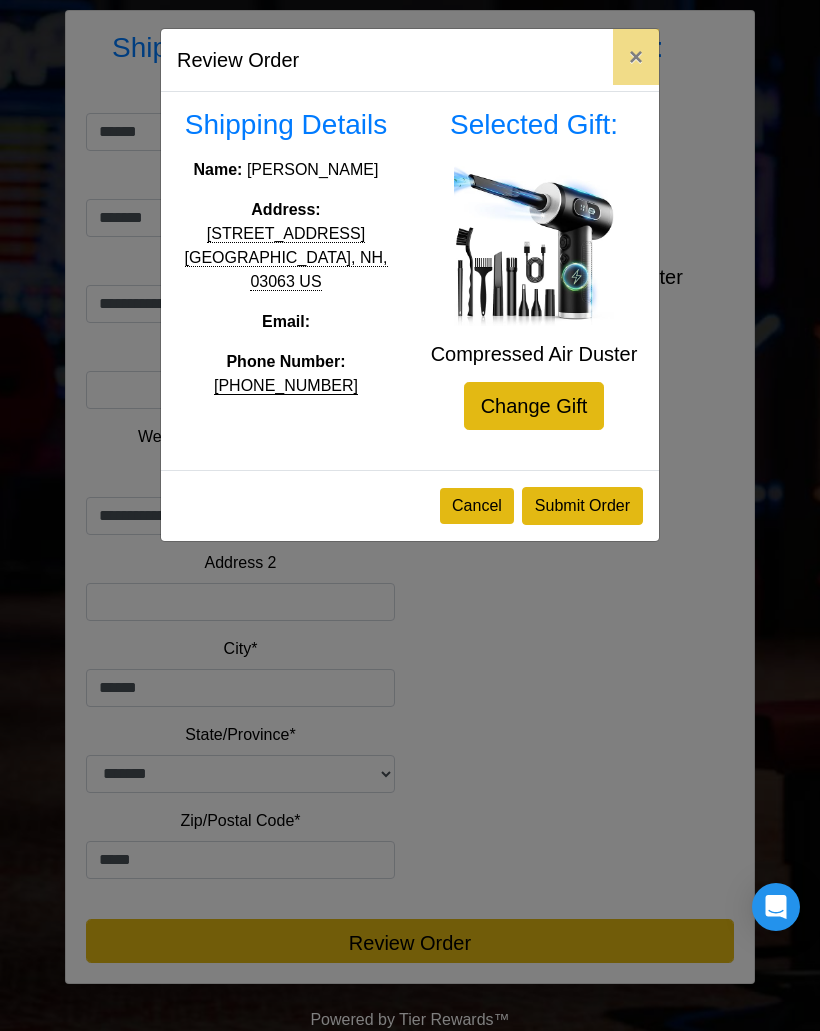 click on "Submit Order" at bounding box center [582, 506] 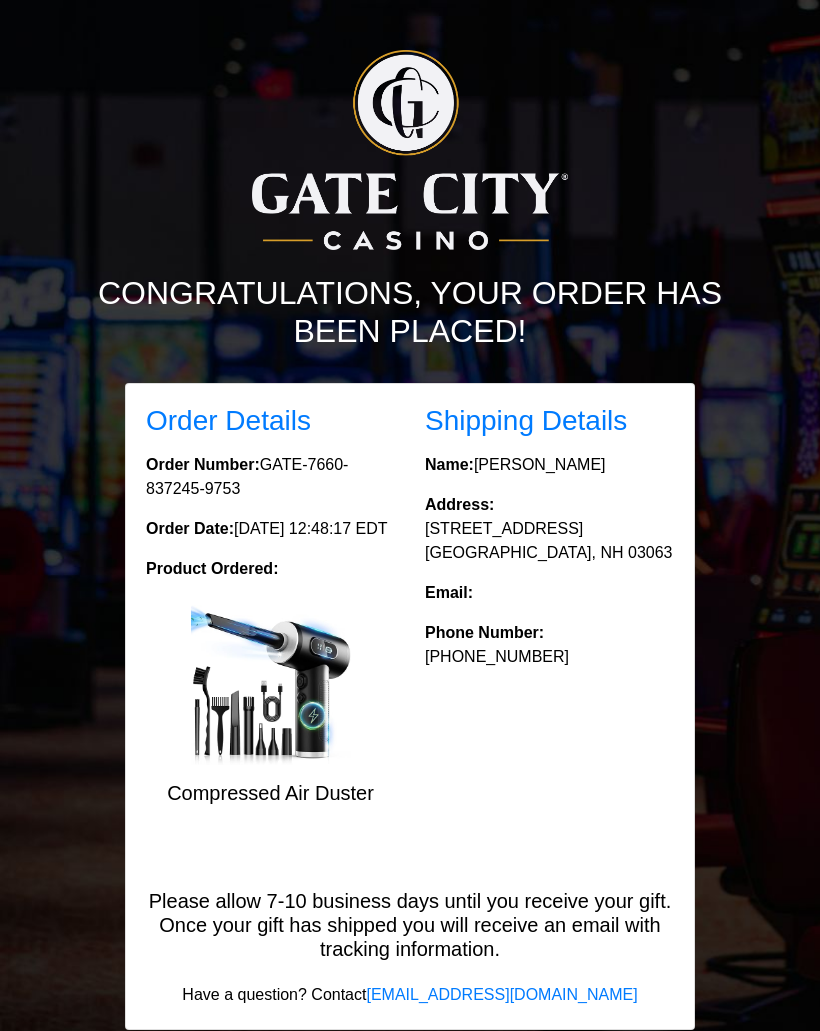 scroll, scrollTop: 0, scrollLeft: 0, axis: both 